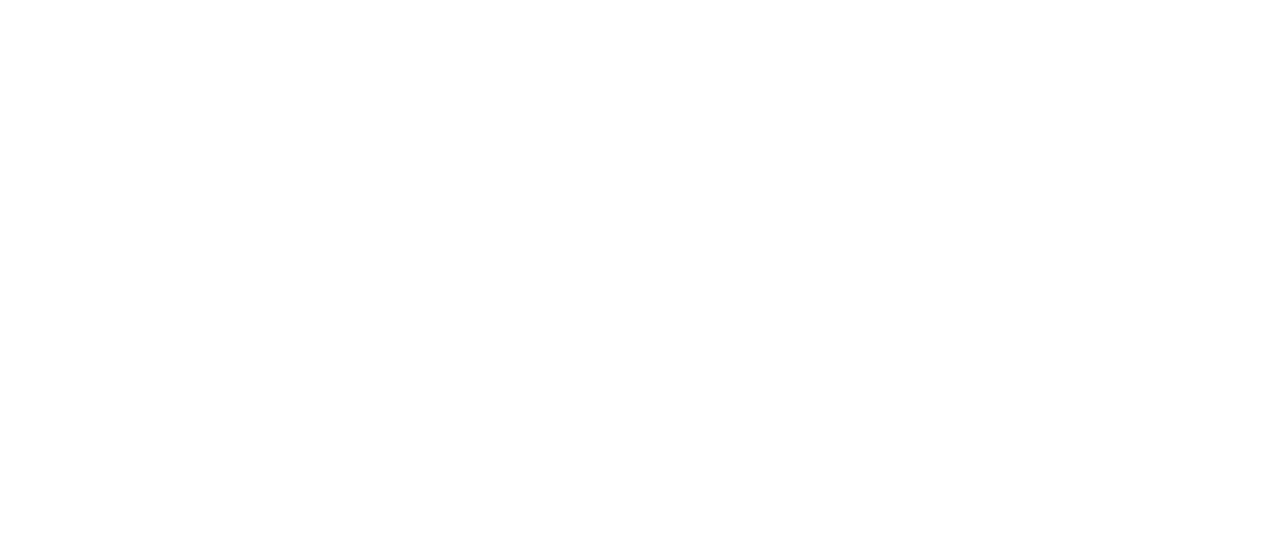 scroll, scrollTop: 0, scrollLeft: 0, axis: both 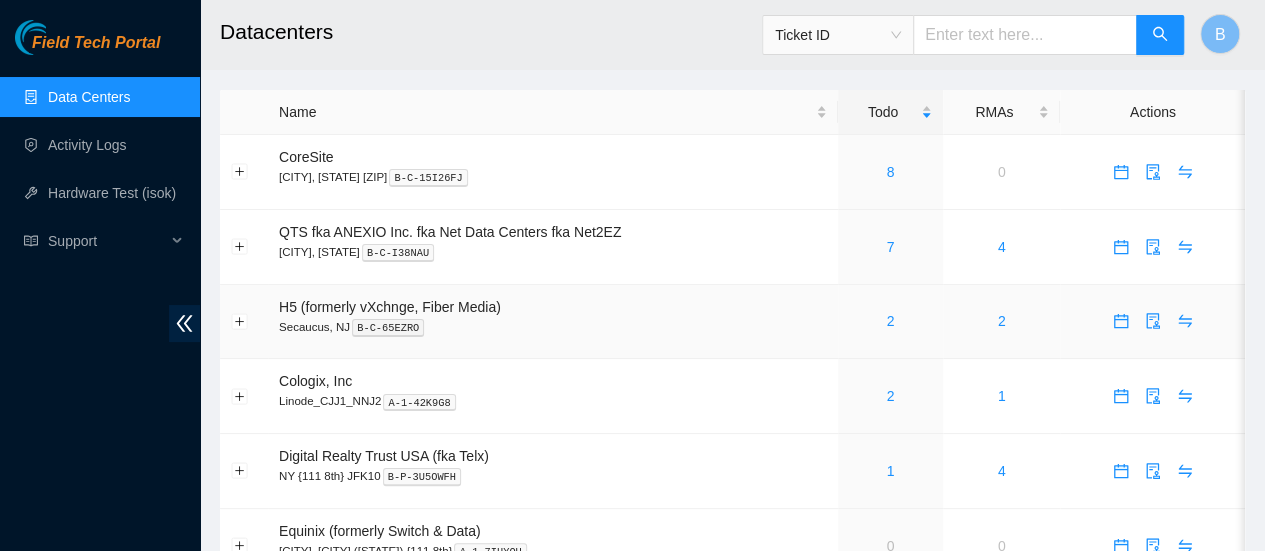 click on "2" at bounding box center (890, 321) 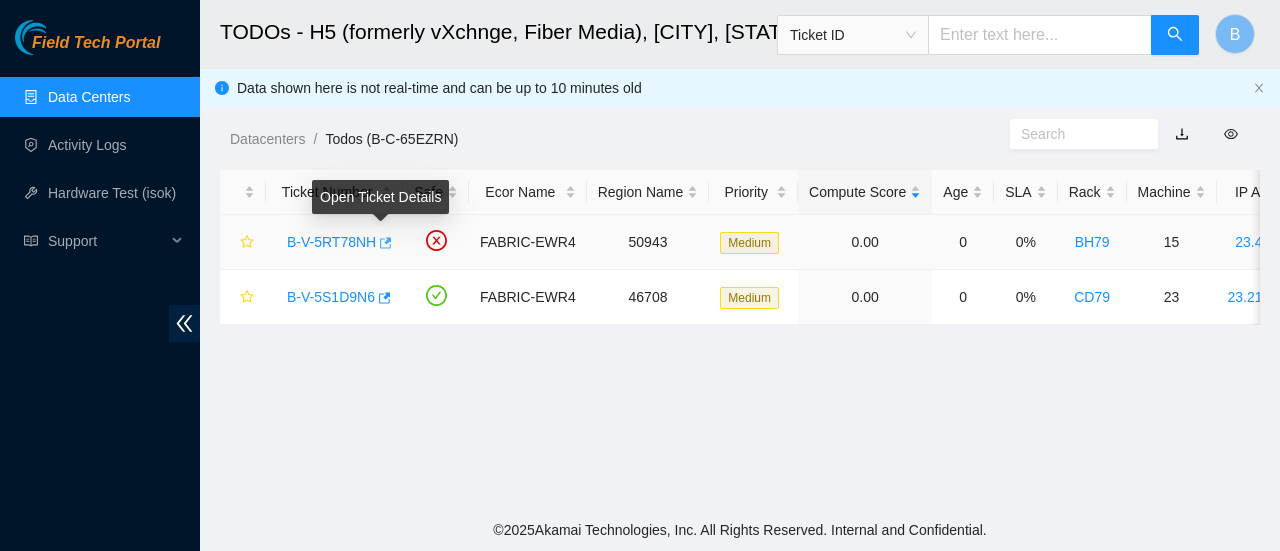 click 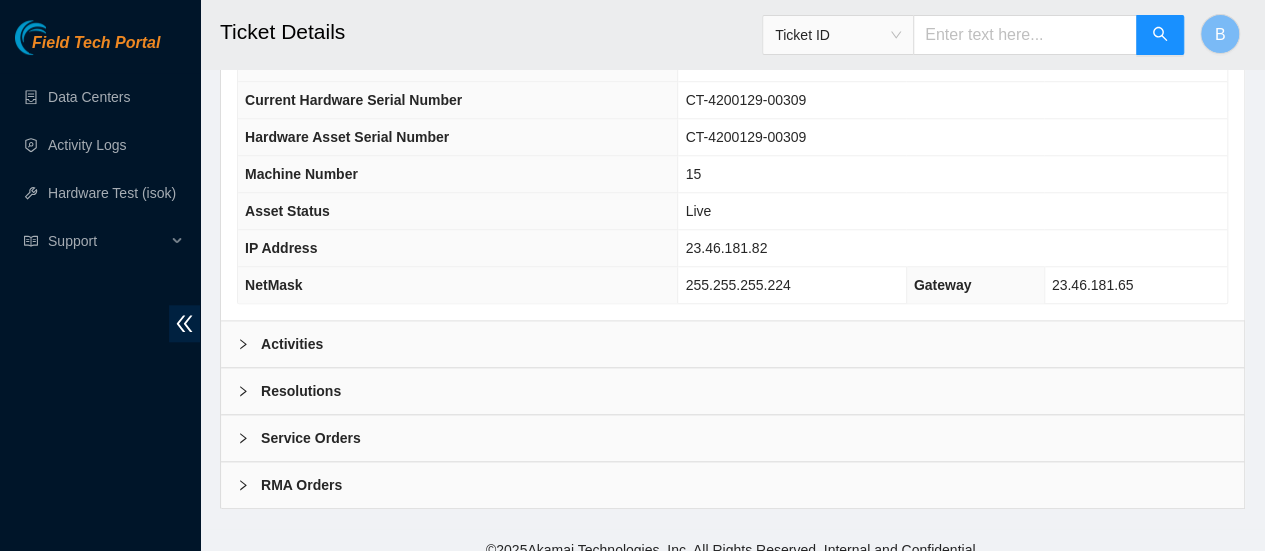 scroll, scrollTop: 847, scrollLeft: 0, axis: vertical 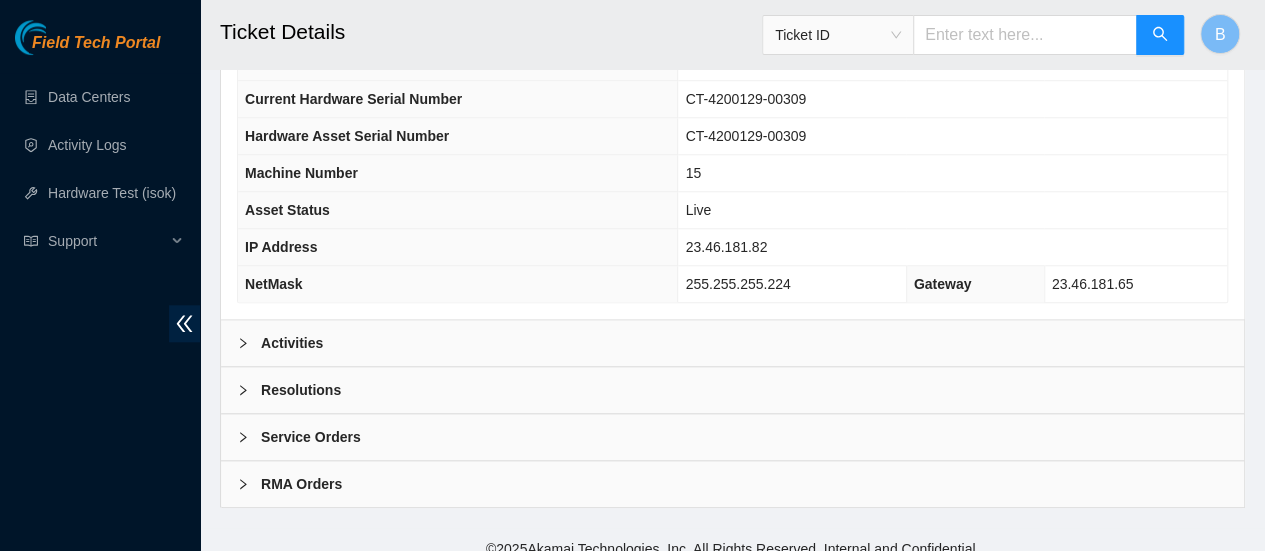 click on "Activities" at bounding box center (732, 343) 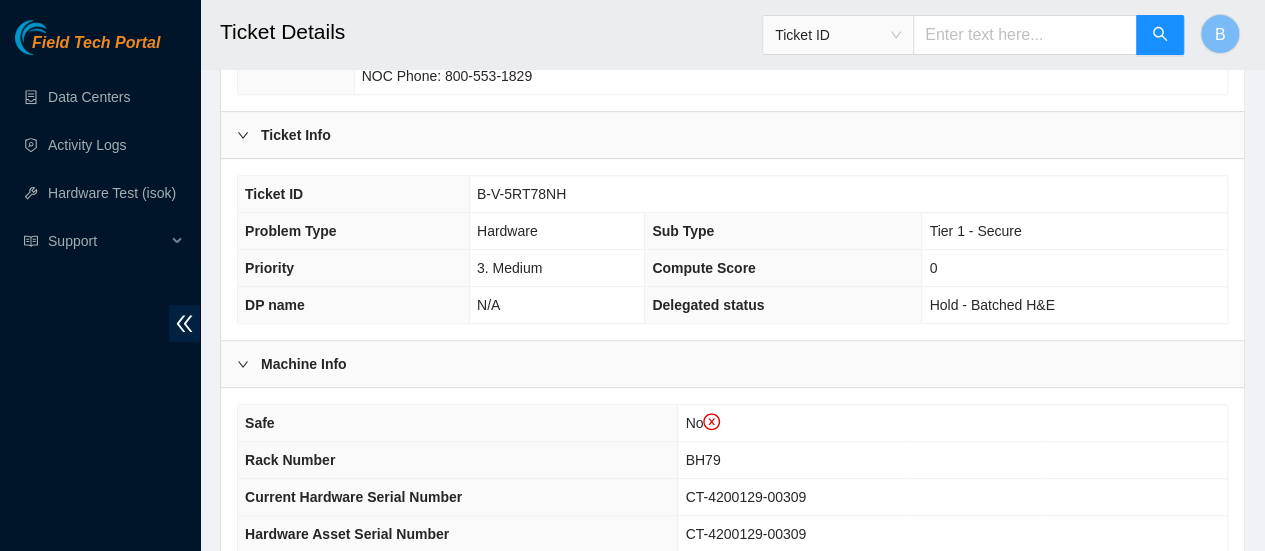 scroll, scrollTop: 438, scrollLeft: 0, axis: vertical 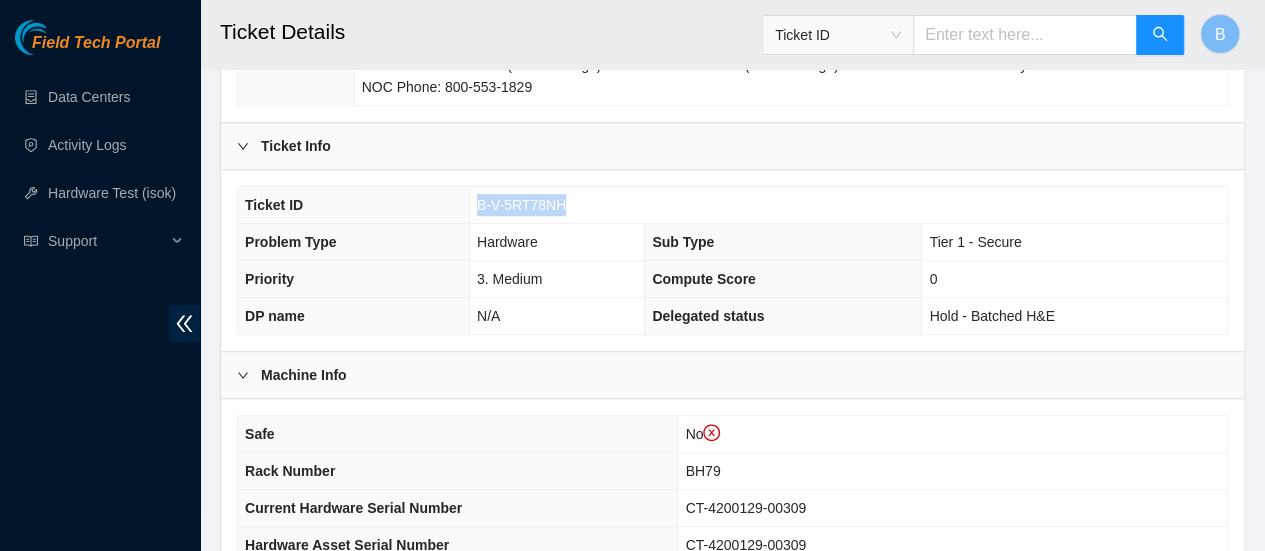 drag, startPoint x: 565, startPoint y: 202, endPoint x: 476, endPoint y: 195, distance: 89.27486 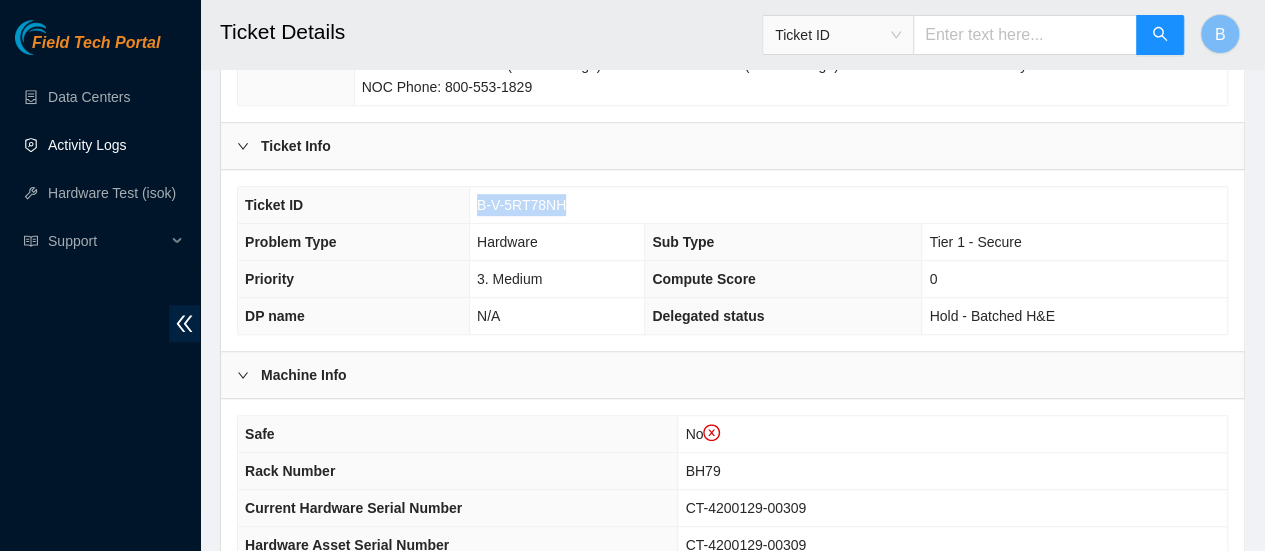 click on "Activity Logs" at bounding box center [87, 145] 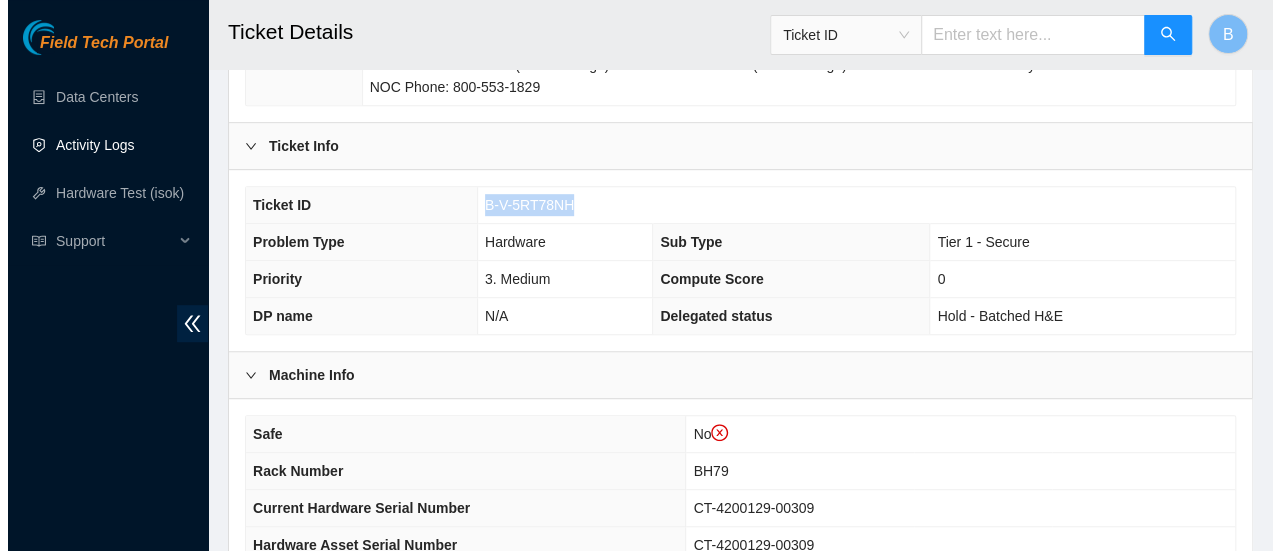 scroll, scrollTop: 0, scrollLeft: 0, axis: both 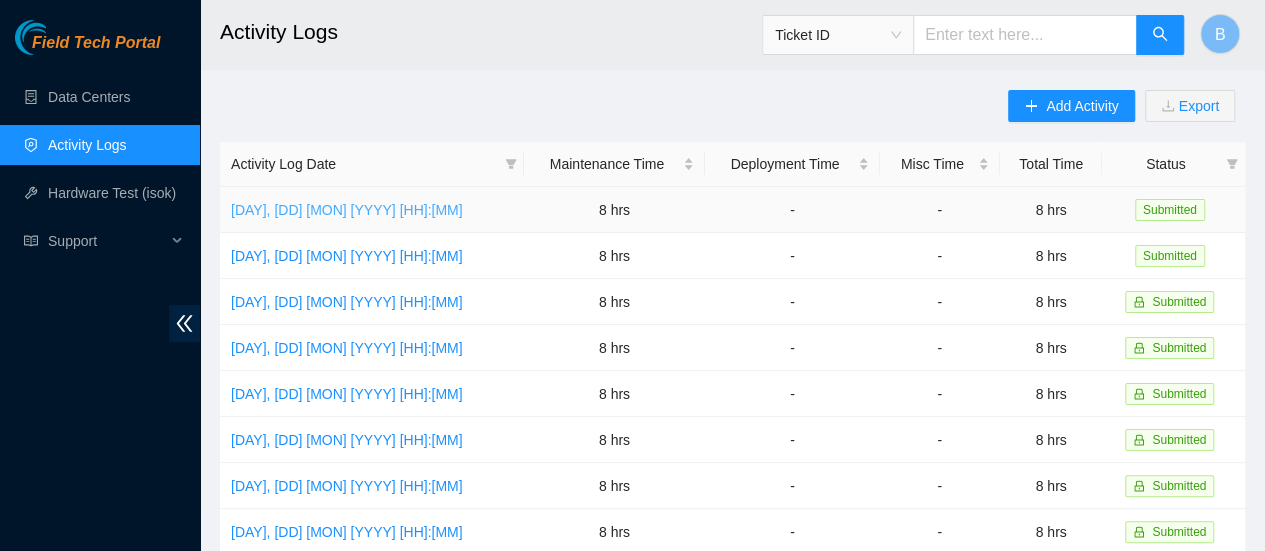 click on "Tue, 29 Jul 2025 12:32" at bounding box center (347, 210) 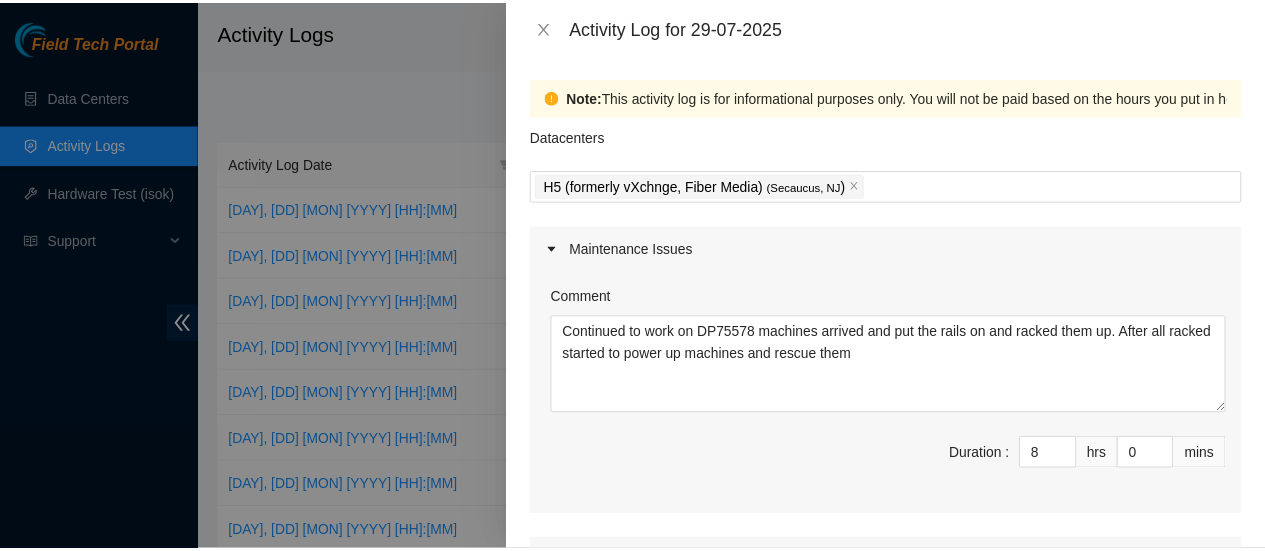 scroll, scrollTop: 31, scrollLeft: 0, axis: vertical 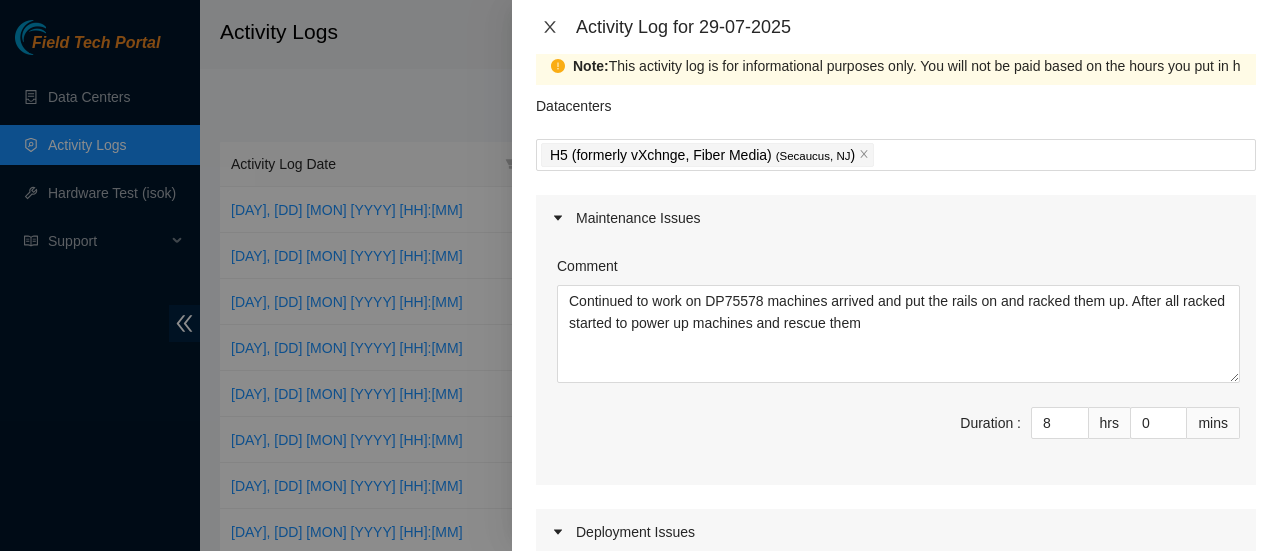 click 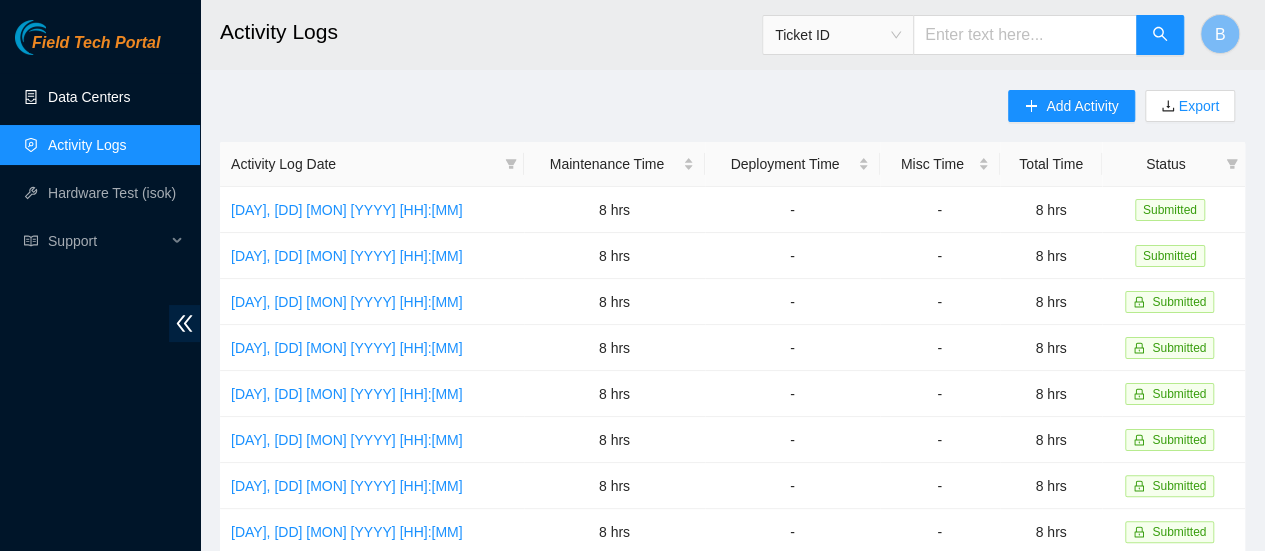 click on "Data Centers" at bounding box center (89, 97) 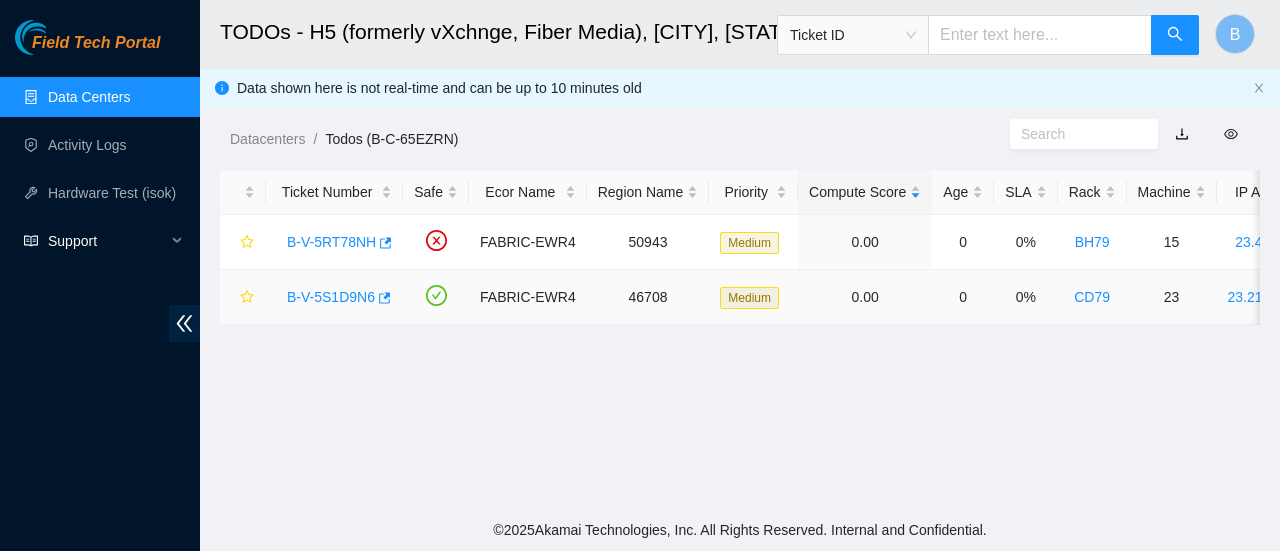 scroll, scrollTop: 0, scrollLeft: 0, axis: both 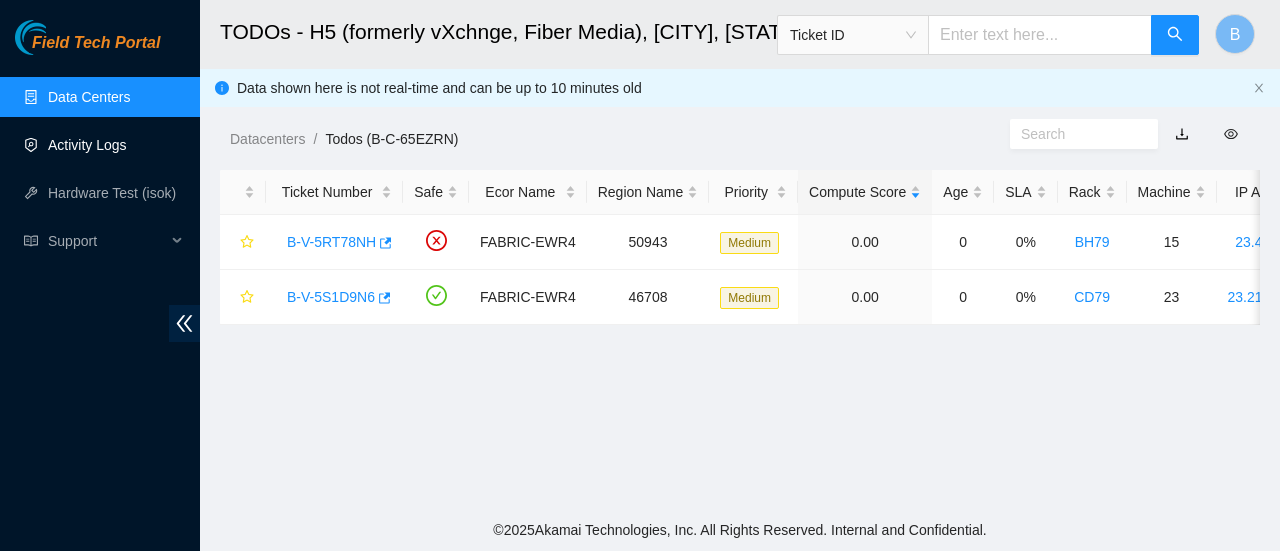 click on "Activity Logs" at bounding box center [87, 145] 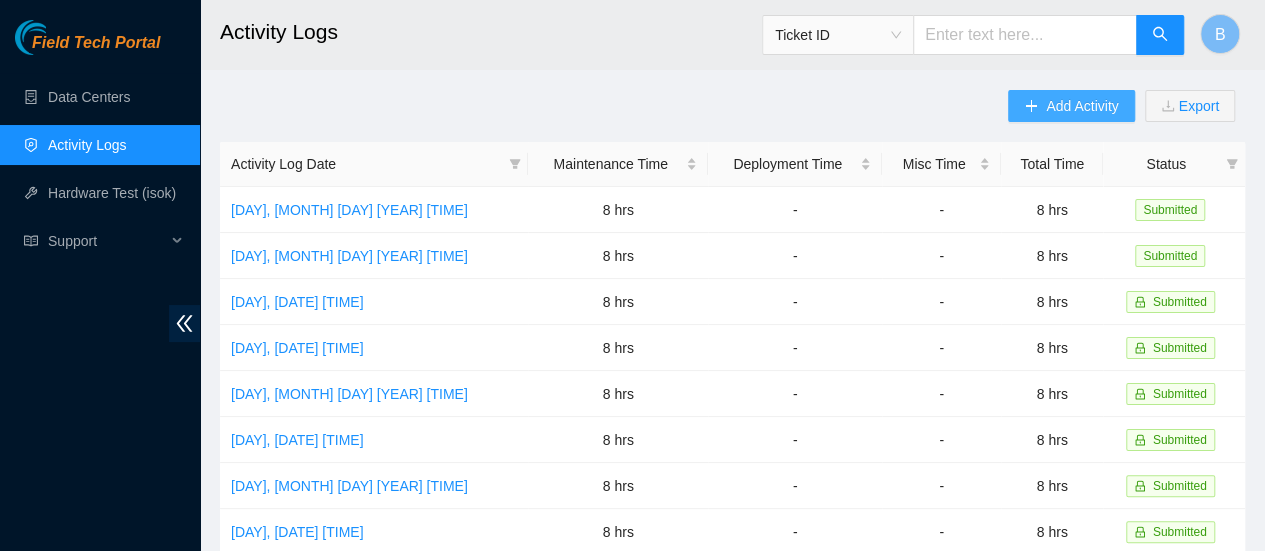click on "Add Activity" at bounding box center [1082, 106] 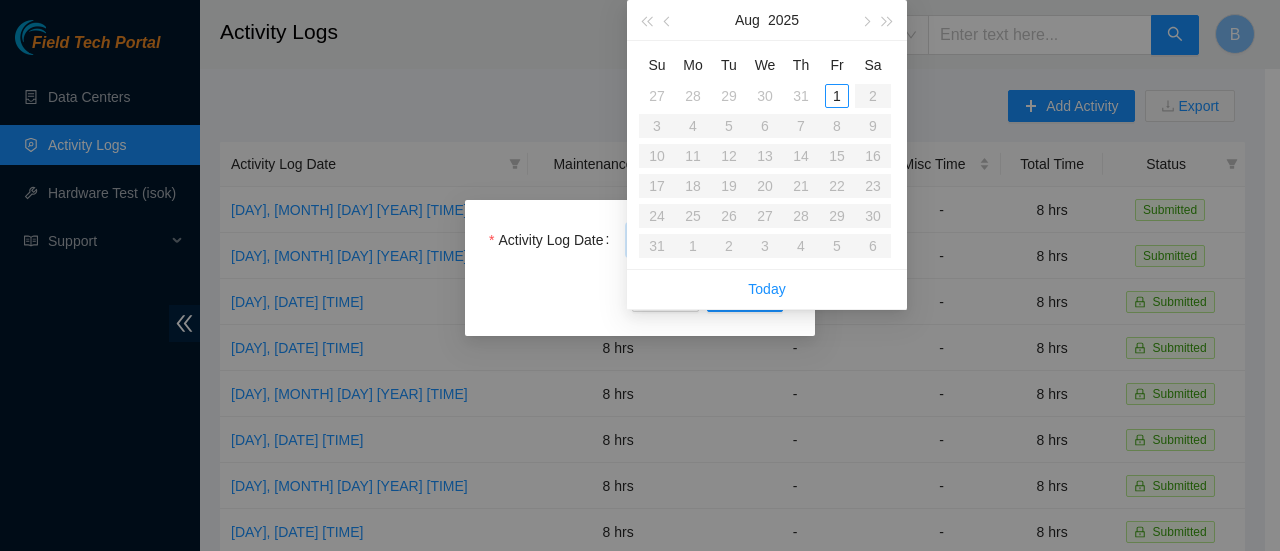 click on "Field Tech Portal Data Centers Activity Logs Hardware Test (isok) Support   Activity Logs    Ticket ID B Add Activity Export Activity Log Date Maintenance Time Deployment Time Misc Time Total Time Status             Tue, 29 Jul 2025 12:32 8 hrs  - - 8 hrs  Submitted Mon, 28 Jul 2025 10:43 8 hrs  - - 8 hrs  Submitted Fri, 25 Jul 2025 10:53 8 hrs  - - 8 hrs  Submitted Thu, 24 Jul 2025 11:37 8 hrs  - - 8 hrs  Submitted Wed, 23 Jul 2025 11:35 8 hrs  - - 8 hrs  Submitted Tue, 22 Jul 2025 10:33 8 hrs  - - 8 hrs  Submitted Mon, 21 Jul 2025 10:49 8 hrs  - - 8 hrs  Submitted Fri, 18 Jul 2025 11:15 8 hrs  - - 8 hrs  Submitted Thu, 17 Jul 2025 11:35 8 hrs  - - 8 hrs  Submitted Wed, 16 Jul 2025 10:55 8 hrs  - - 8 hrs  Submitted Tue, 15 Jul 2025 12:49 8 hrs  - - 8 hrs  Submitted Mon, 14 Jul 2025 12:01 8 hrs  - - 8 hrs  Submitted Fri, 11 Jul 2025 12:09 8 hrs  - - 8 hrs  Submitted Thu, 10 Jul 2025 11:02 8 hrs  - - 8 hrs  Submitted Wed, 09 Jul 2025 11:02 8 hrs  - - 8 hrs  Submitted Tue, 08 Jul 2025 11:03 8 hrs  - - -" at bounding box center (632, 275) 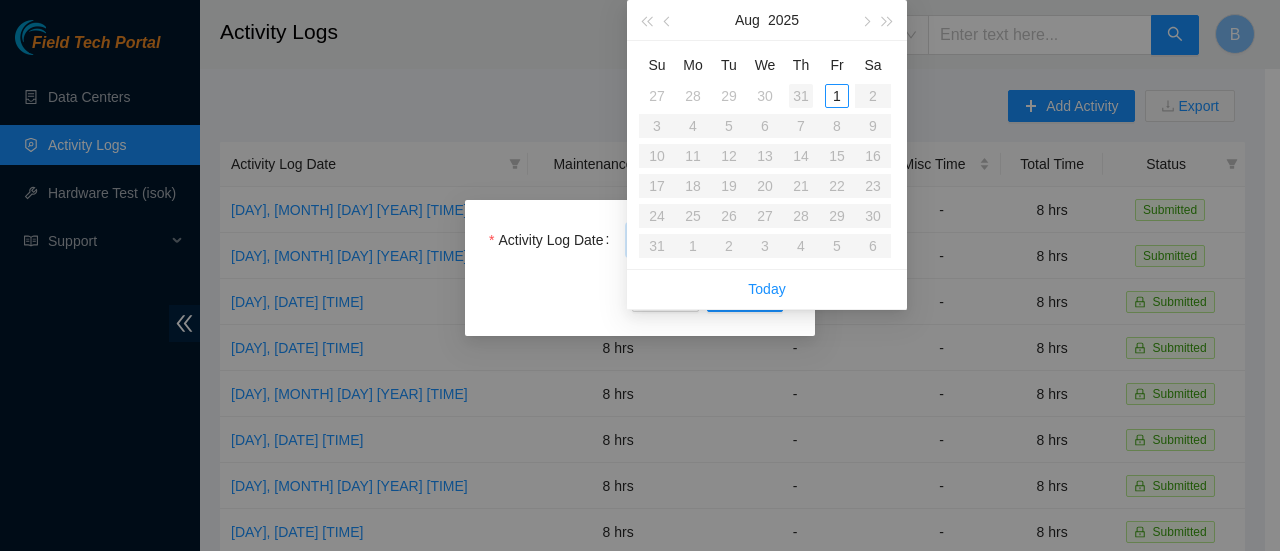 type on "2025-07-31" 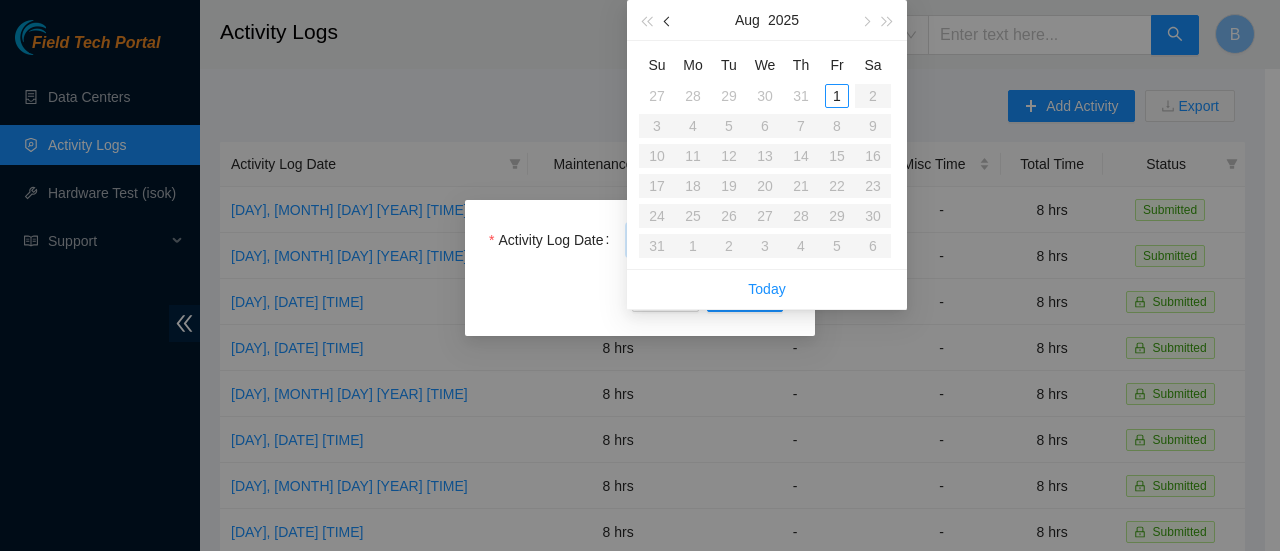 click at bounding box center (668, 20) 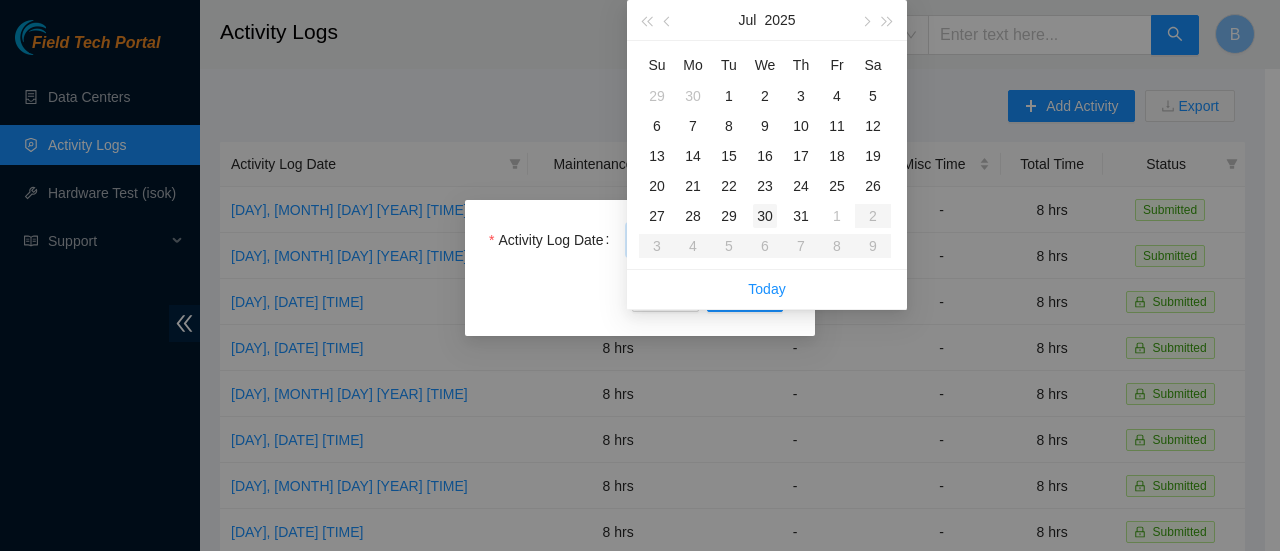 type on "[DATE]" 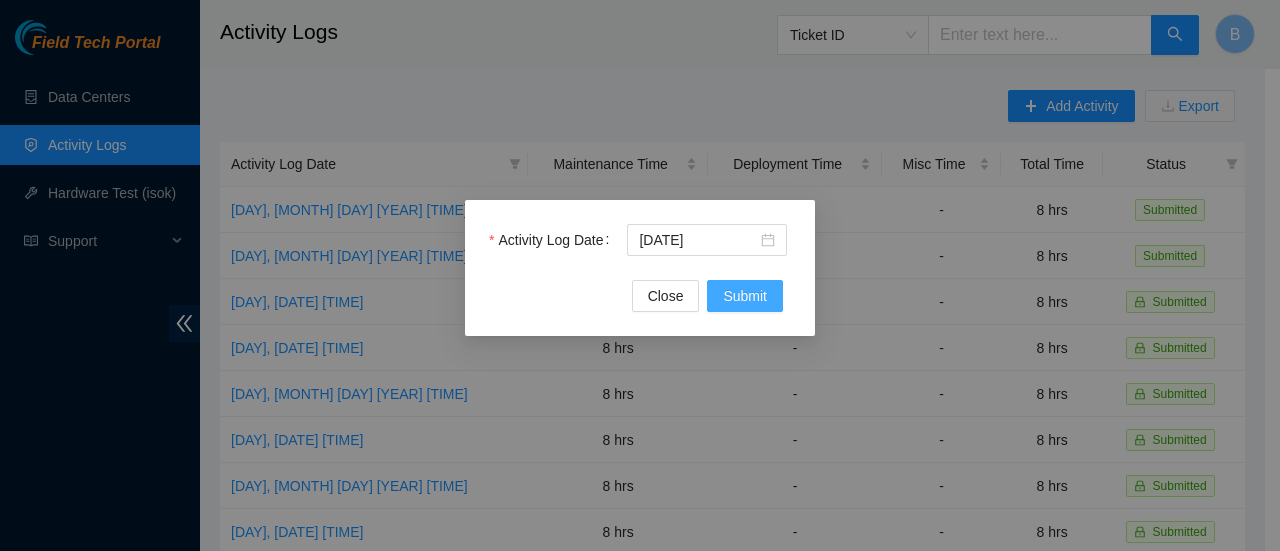 click on "Submit" at bounding box center (745, 296) 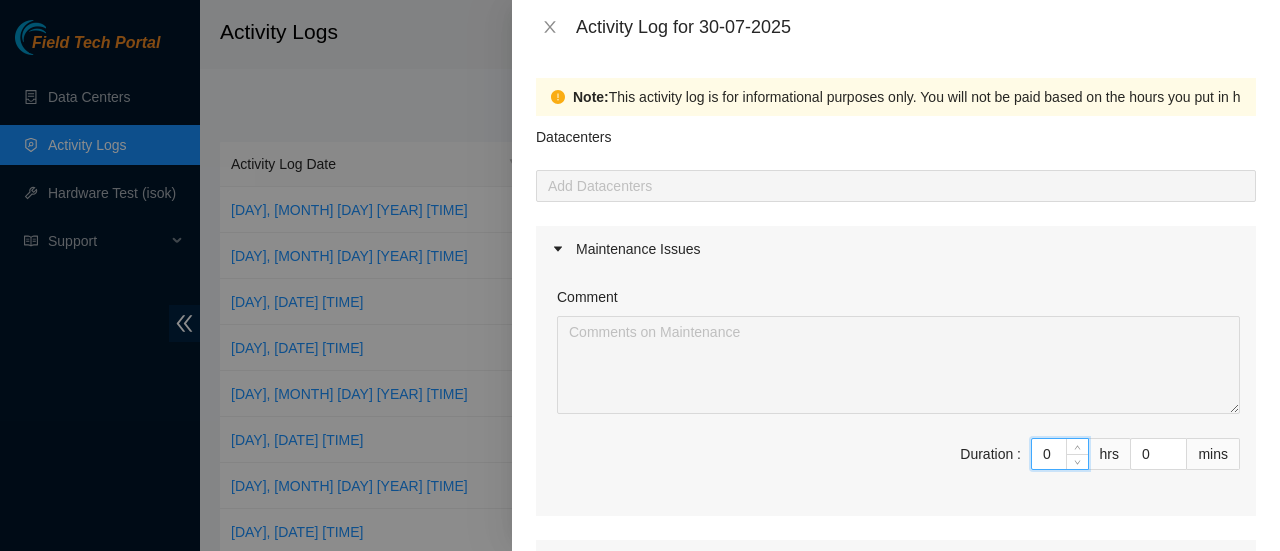 click on "0" at bounding box center [1060, 454] 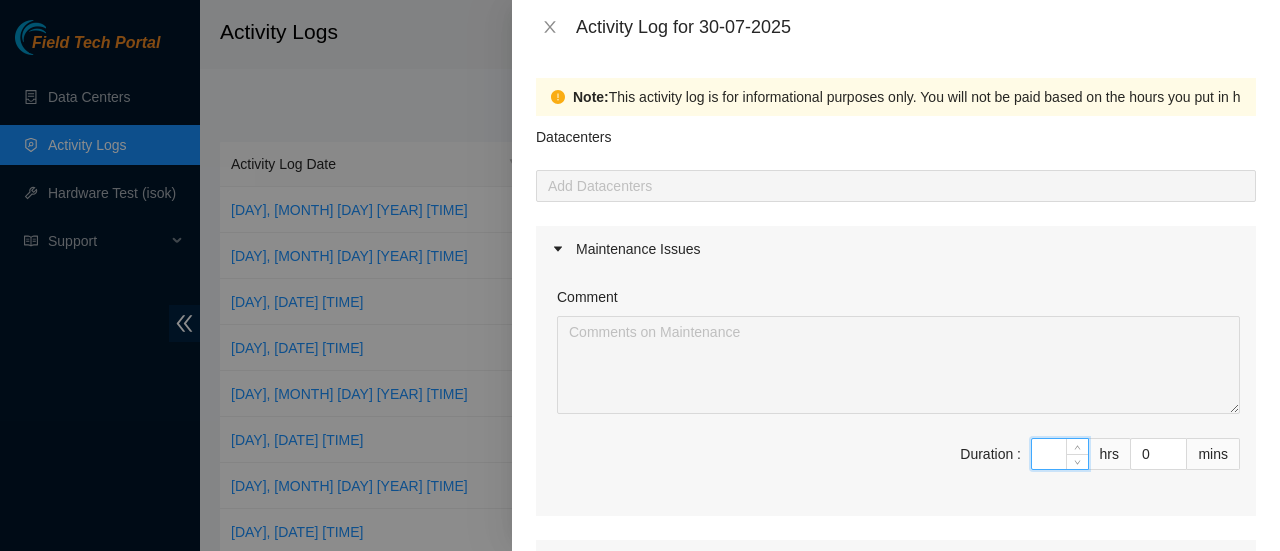 type on "8" 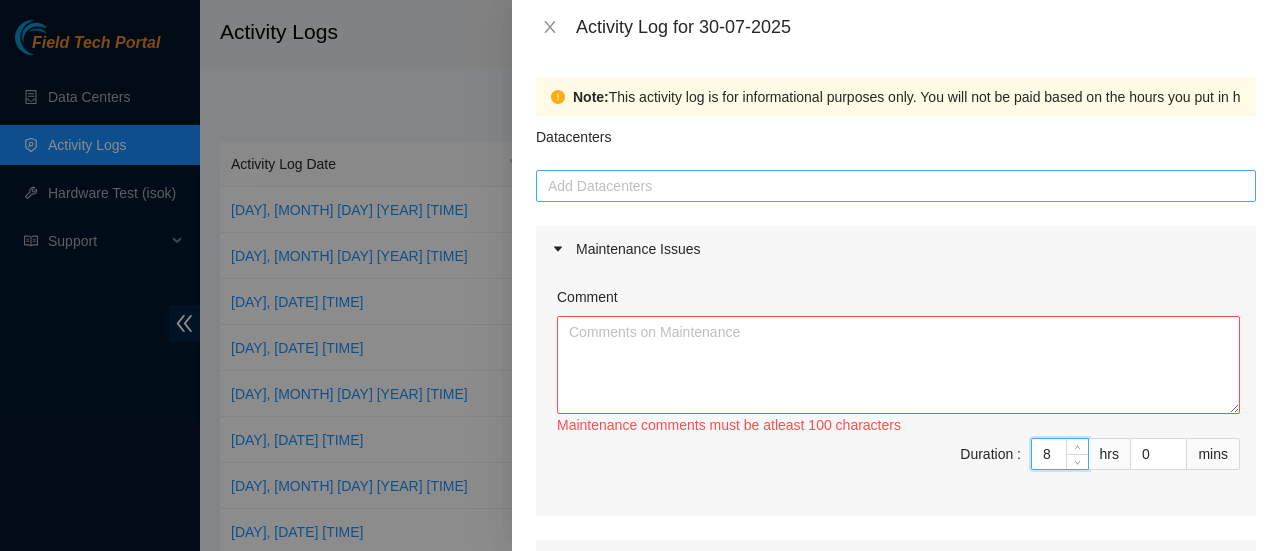 click at bounding box center (896, 186) 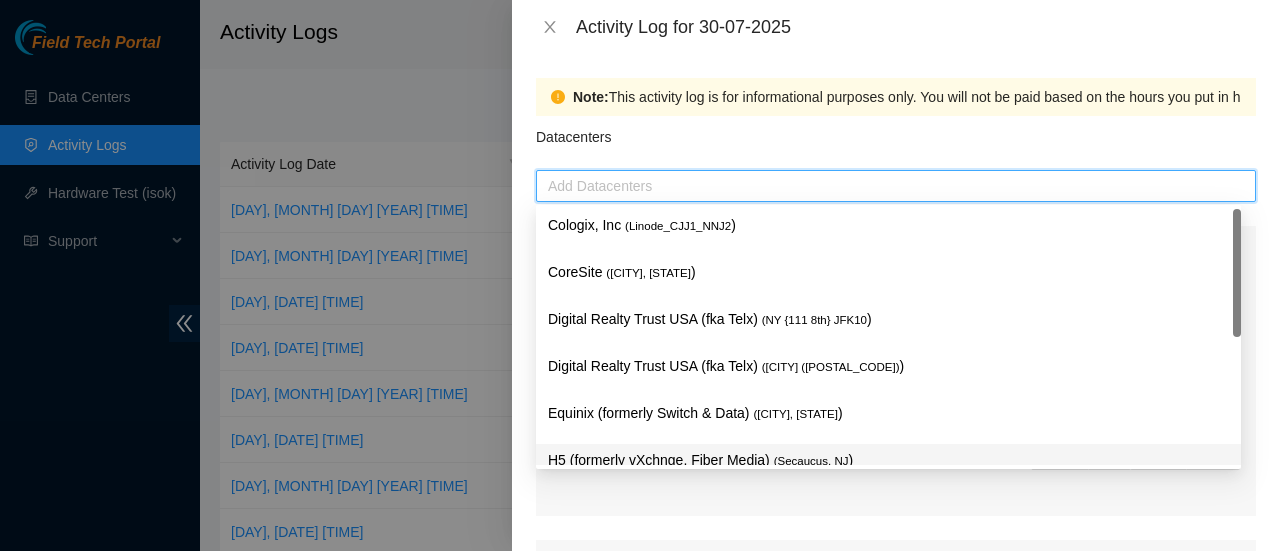 click on "H5 (formerly vXchnge, Fiber Media)   ( Secaucus, NJ )" at bounding box center (888, 460) 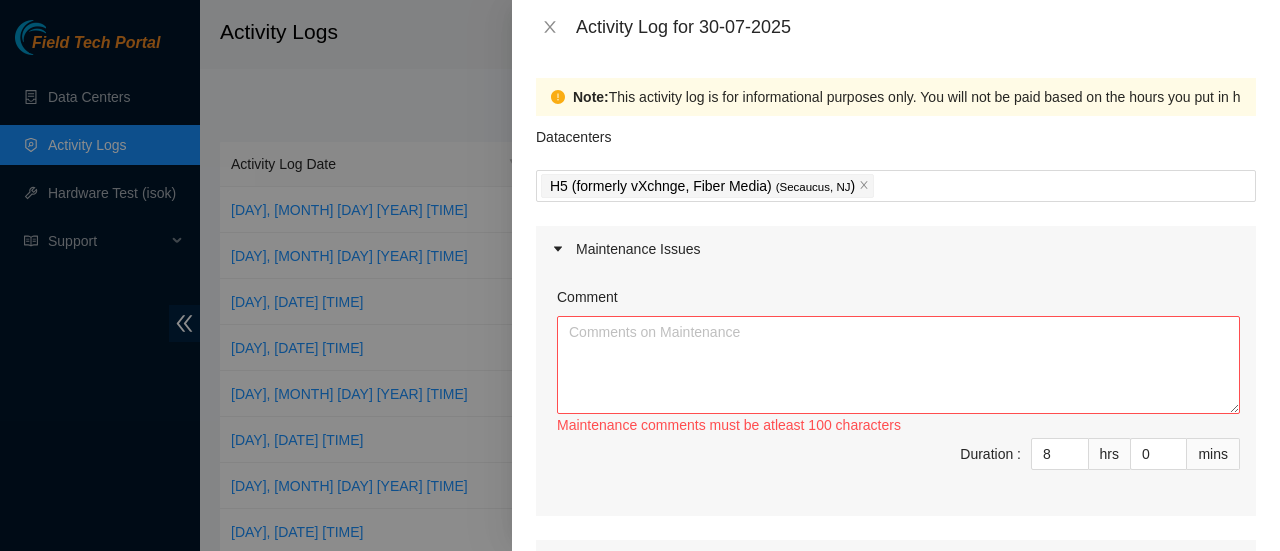 click on "Maintenance Issues Comment Maintenance comments must be atleast 100 characters Duration : 8 hrs 0 mins Deployment Issues Comment Duration : 0 hrs 0 mins Miscellaneous Comment Duration : 0 hrs 0 mins" at bounding box center (896, 675) 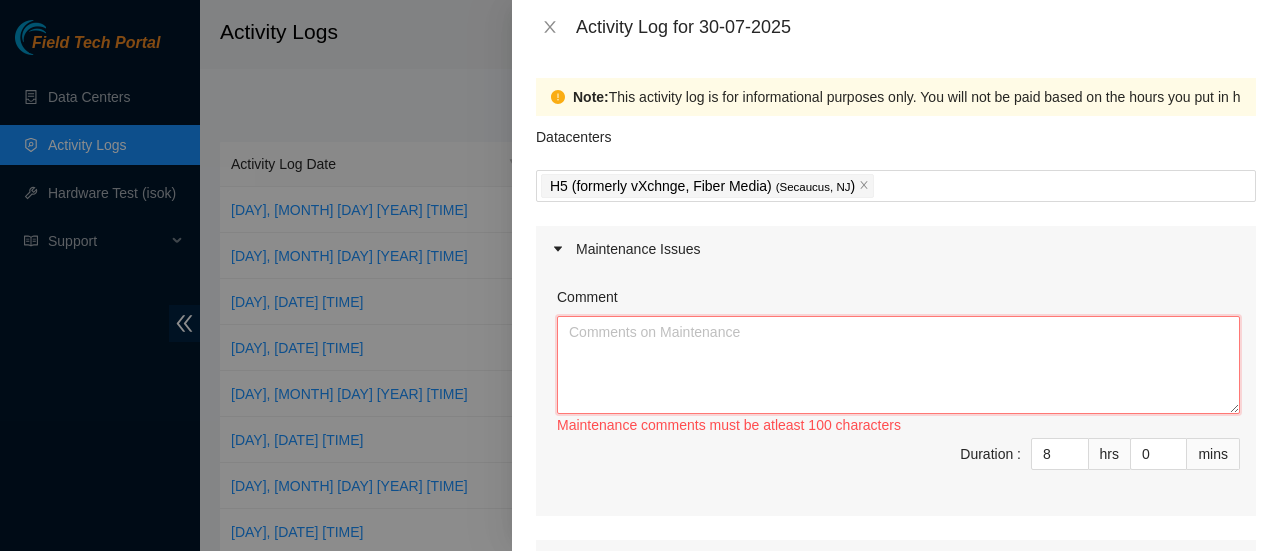 click on "Comment" at bounding box center (898, 365) 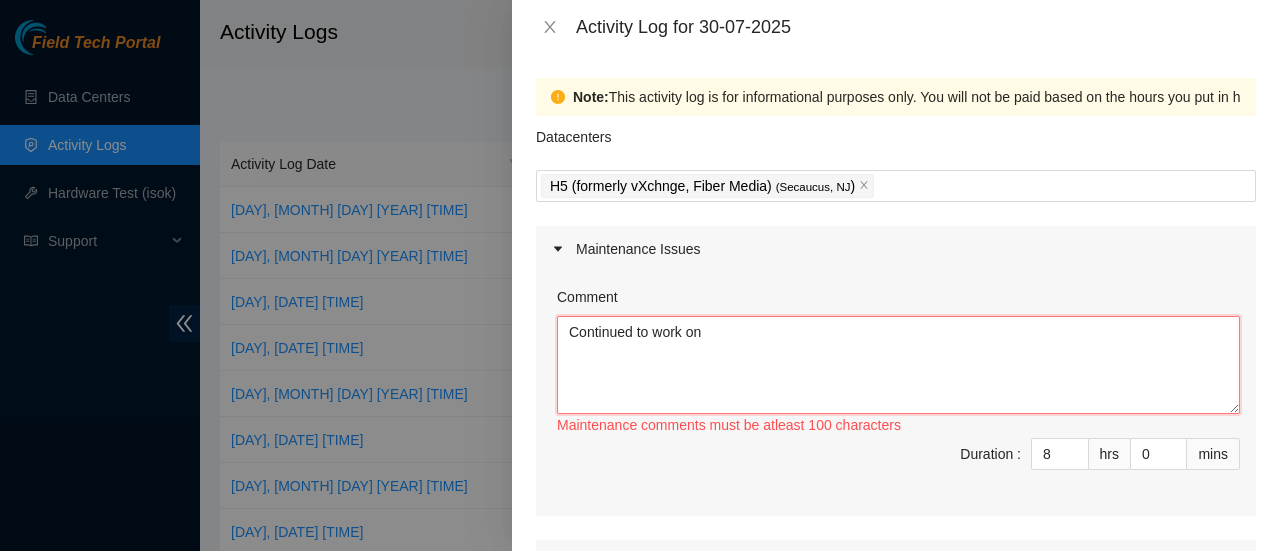paste on "DP75578" 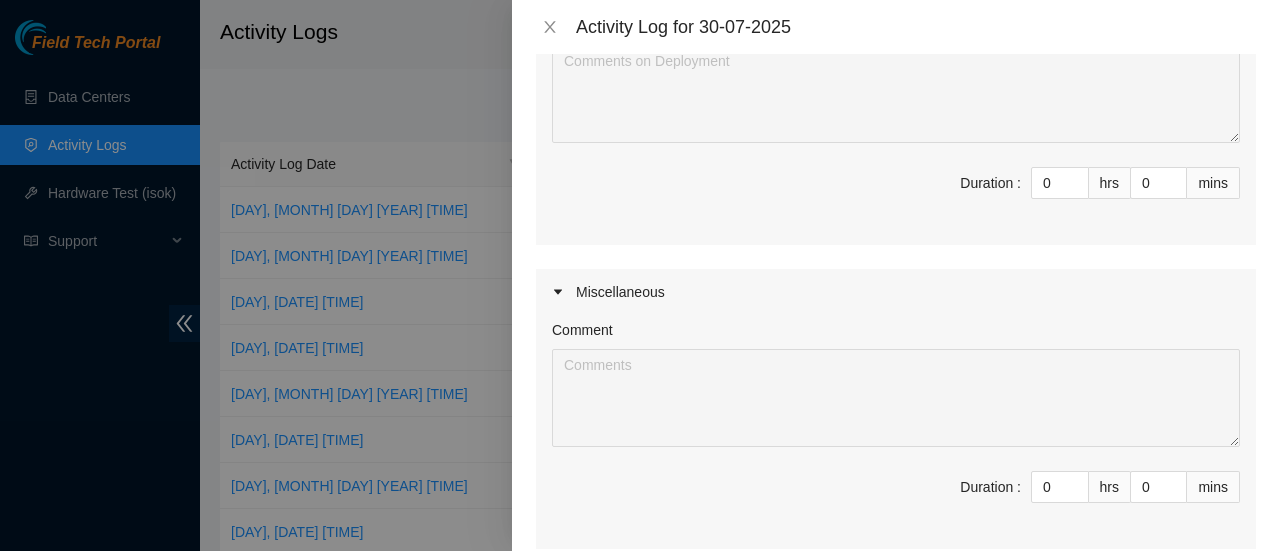 scroll, scrollTop: 787, scrollLeft: 0, axis: vertical 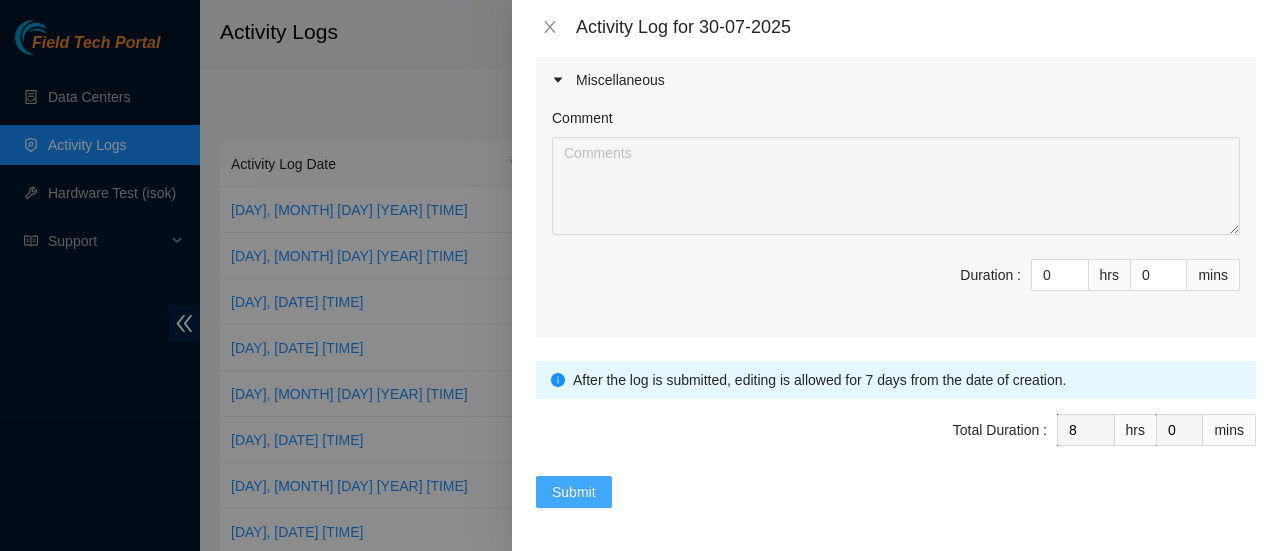 click on "Submit" at bounding box center (574, 492) 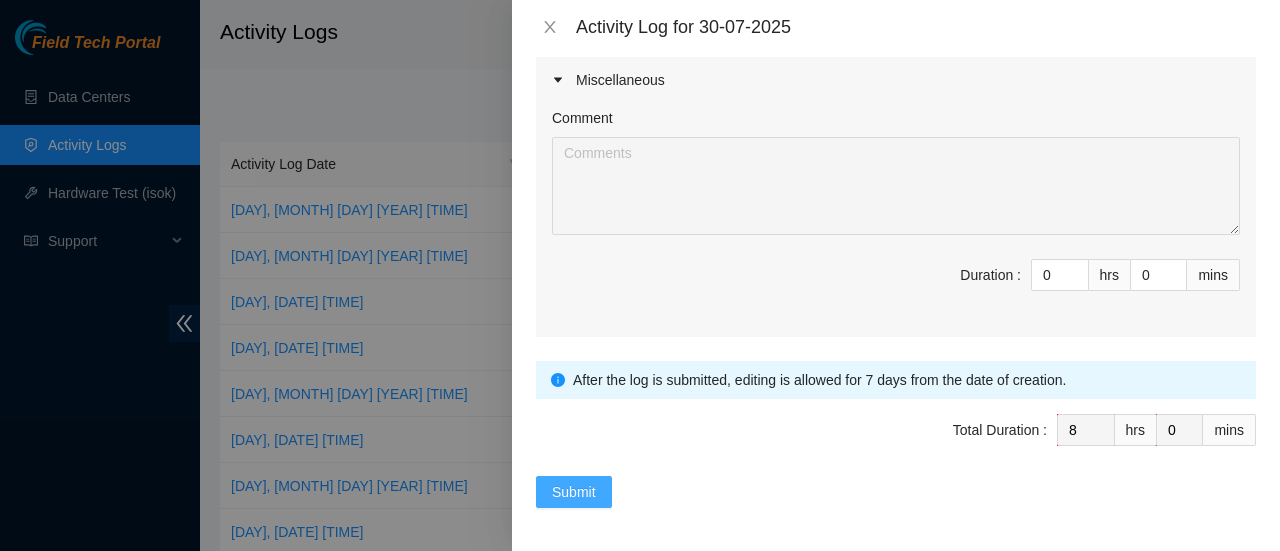click on "Submit" at bounding box center [574, 492] 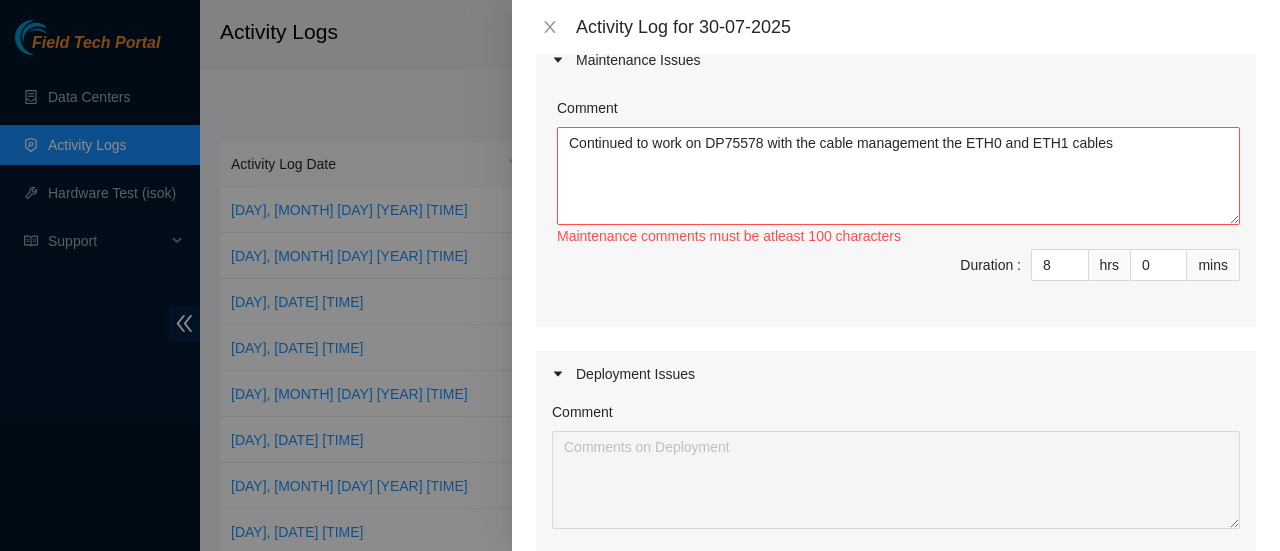 scroll, scrollTop: 188, scrollLeft: 0, axis: vertical 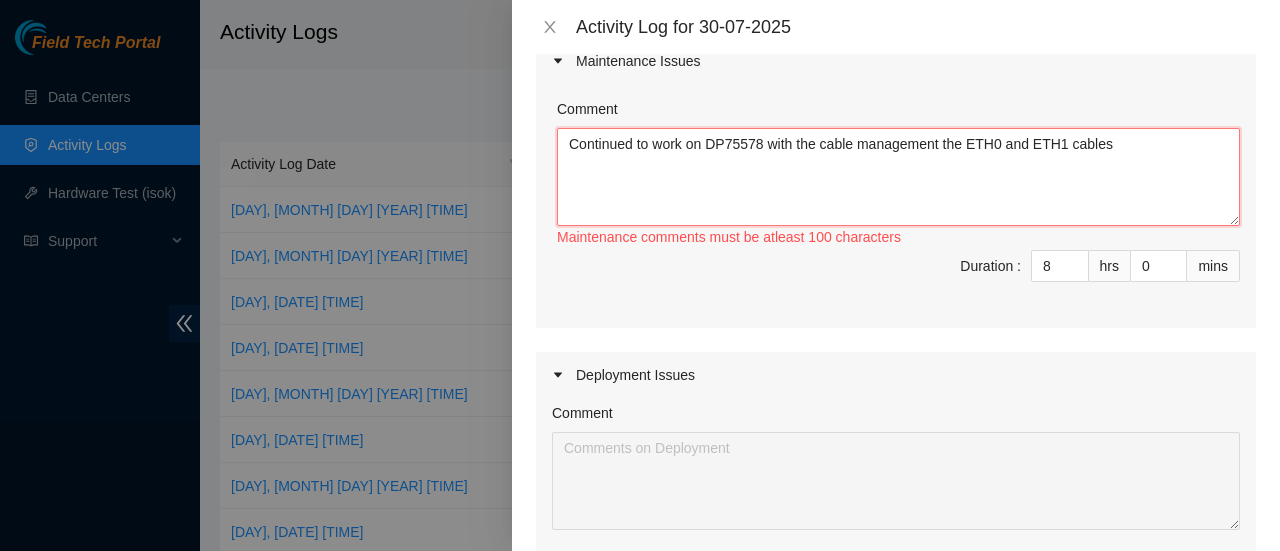 click on "Continued to work on DP75578 with the cable management the ETH0 and ETH1 cables" at bounding box center [898, 177] 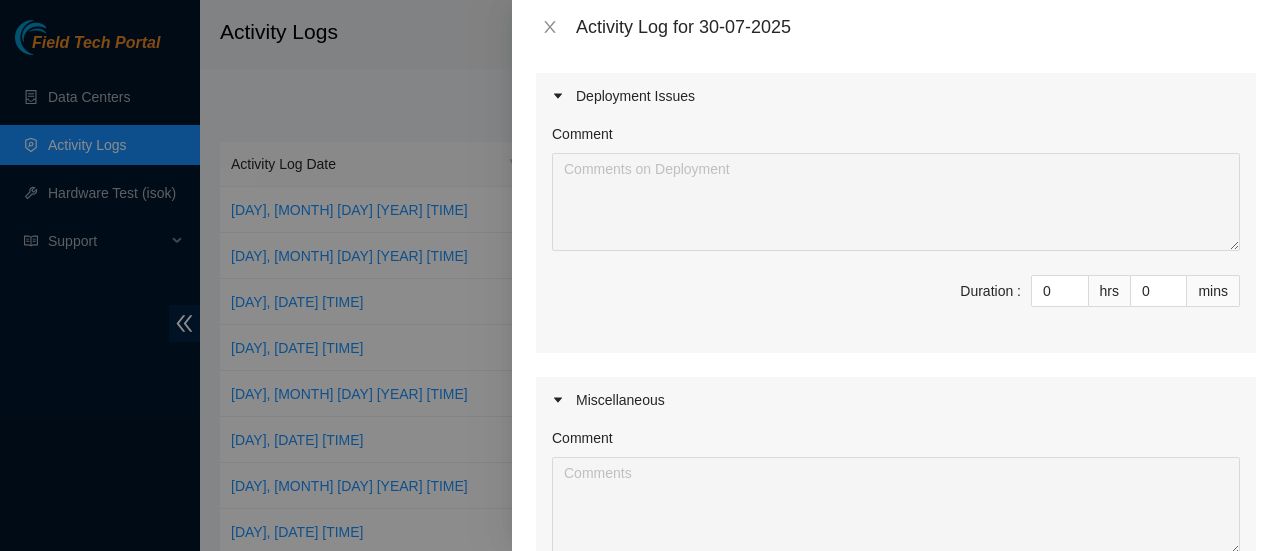 scroll, scrollTop: 787, scrollLeft: 0, axis: vertical 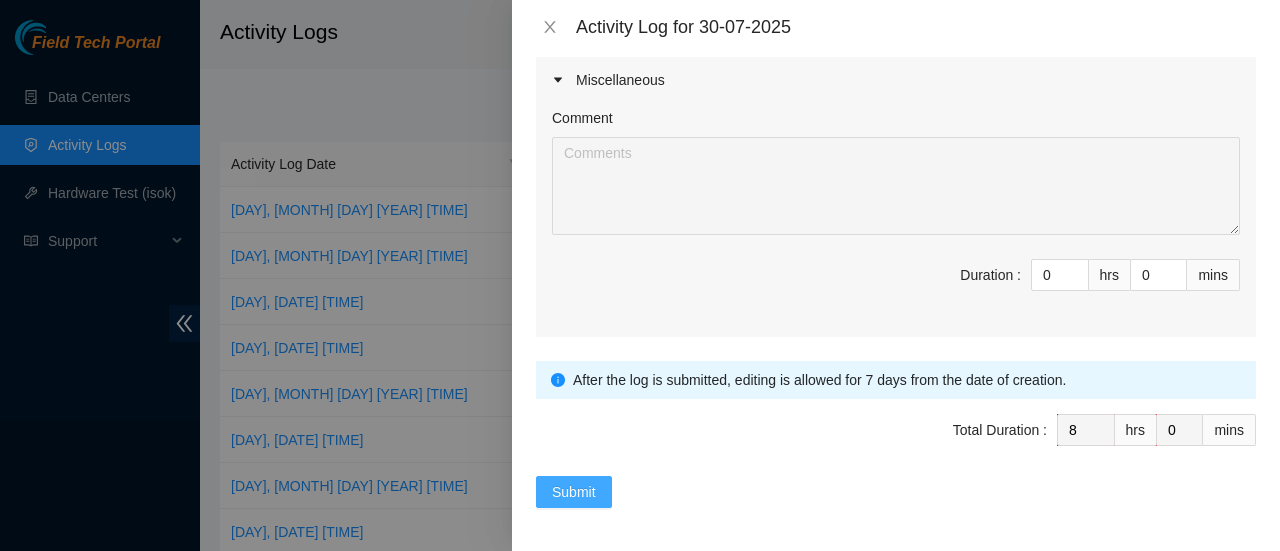 type on "Continued to work on DP75578 with the cable management the ETH0 and ETH1 cables and also finished up the rescuing of all machines" 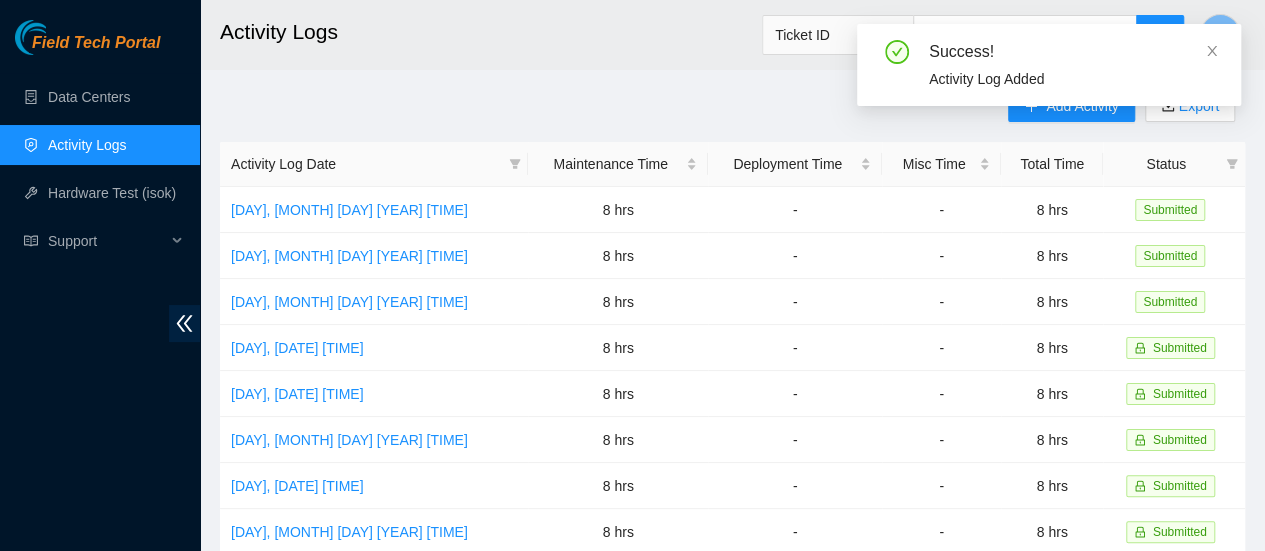 click on "Success! Activity Log Added" at bounding box center [1049, 73] 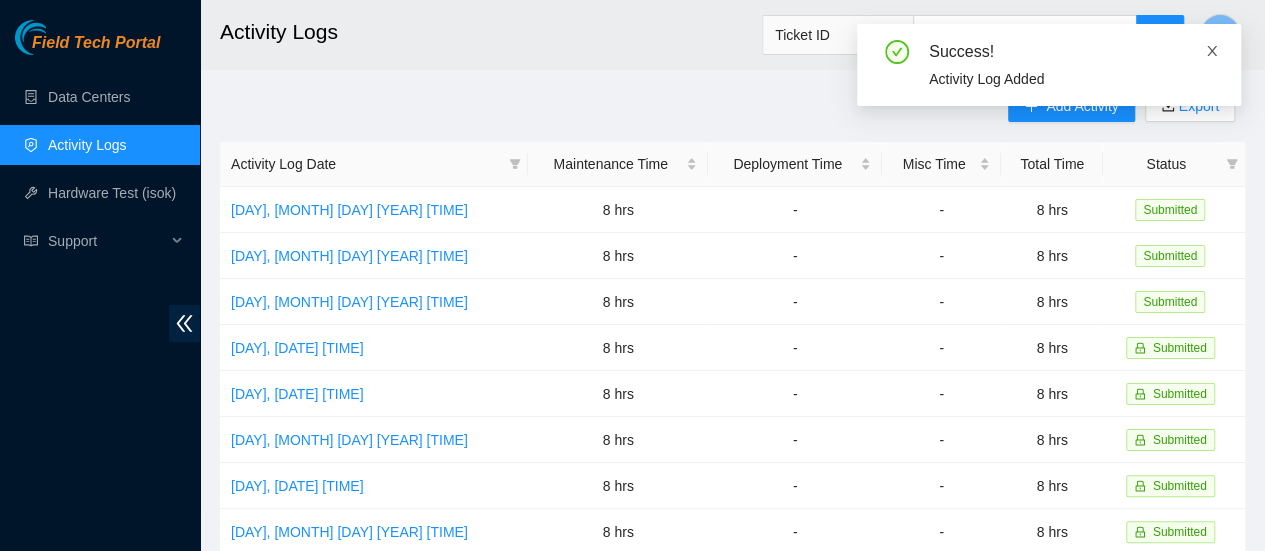 click 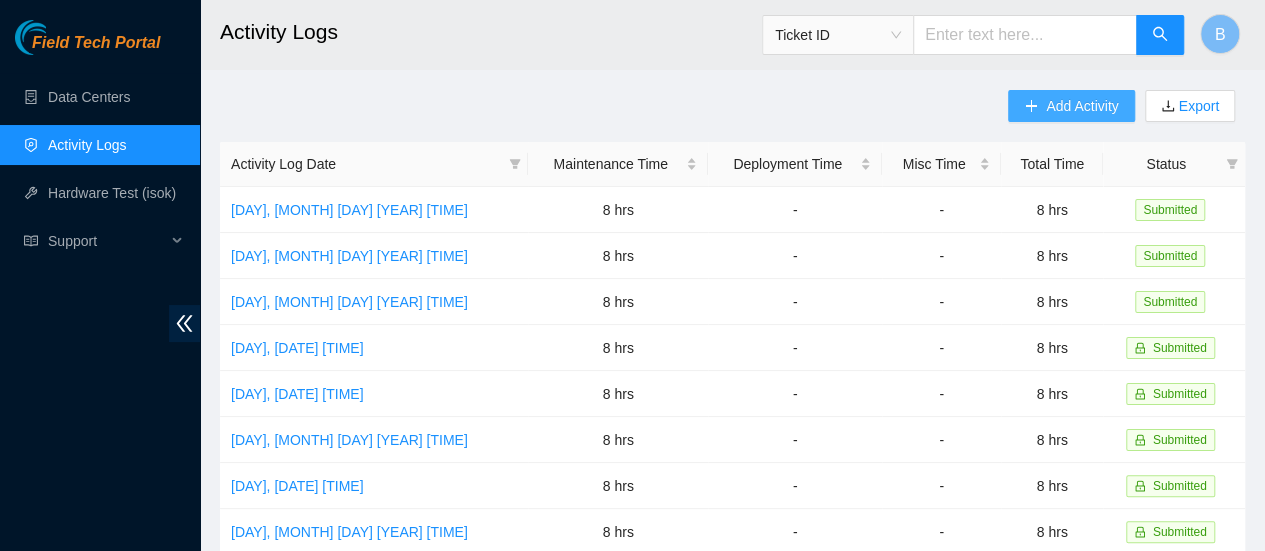 click on "Add Activity" at bounding box center (1082, 106) 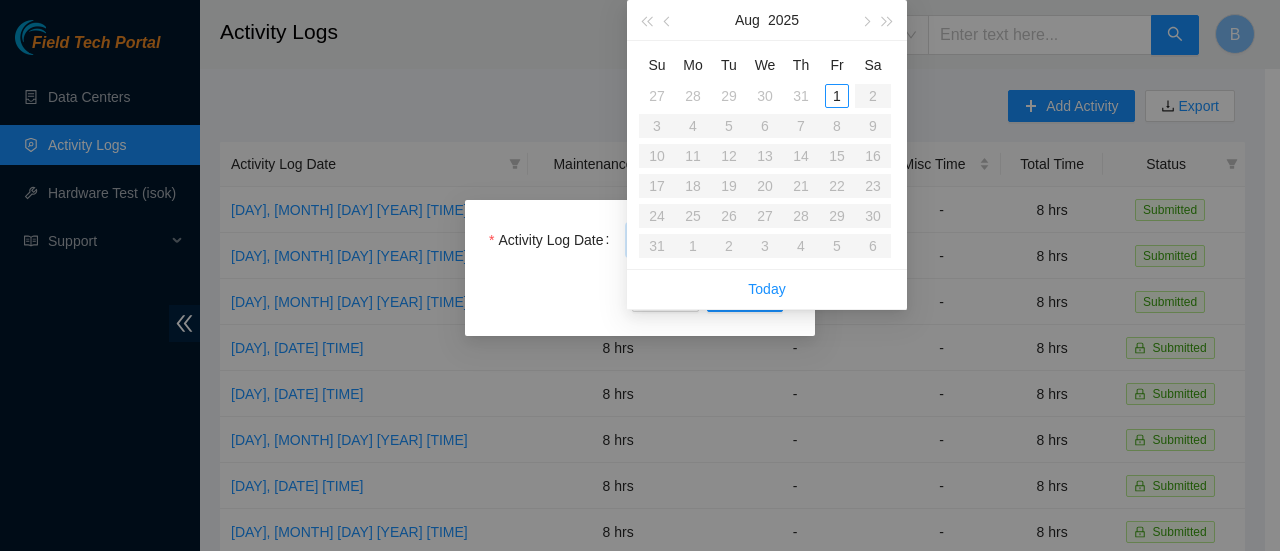click on "Field Tech Portal Data Centers Activity Logs Hardware Test (isok) Support   Activity Logs    Ticket ID B Add Activity Export Activity Log Date Maintenance Time Deployment Time Misc Time Total Time Status             Wed, 30 Jul 2025 12:07 8 hrs  - - 8 hrs  Submitted Tue, 29 Jul 2025 12:32 8 hrs  - - 8 hrs  Submitted Mon, 28 Jul 2025 10:43 8 hrs  - - 8 hrs  Submitted Fri, 25 Jul 2025 10:53 8 hrs  - - 8 hrs  Submitted Thu, 24 Jul 2025 11:37 8 hrs  - - 8 hrs  Submitted Wed, 23 Jul 2025 11:35 8 hrs  - - 8 hrs  Submitted Tue, 22 Jul 2025 10:33 8 hrs  - - 8 hrs  Submitted Mon, 21 Jul 2025 10:49 8 hrs  - - 8 hrs  Submitted Fri, 18 Jul 2025 11:15 8 hrs  - - 8 hrs  Submitted Thu, 17 Jul 2025 11:35 8 hrs  - - 8 hrs  Submitted Wed, 16 Jul 2025 10:55 8 hrs  - - 8 hrs  Submitted Tue, 15 Jul 2025 12:49 8 hrs  - - 8 hrs  Submitted Mon, 14 Jul 2025 12:01 8 hrs  - - 8 hrs  Submitted Fri, 11 Jul 2025 12:09 8 hrs  - - 8 hrs  Submitted Thu, 10 Jul 2025 11:02 8 hrs  - - 8 hrs  Submitted Wed, 09 Jul 2025 11:02 8 hrs  - - -" at bounding box center (632, 275) 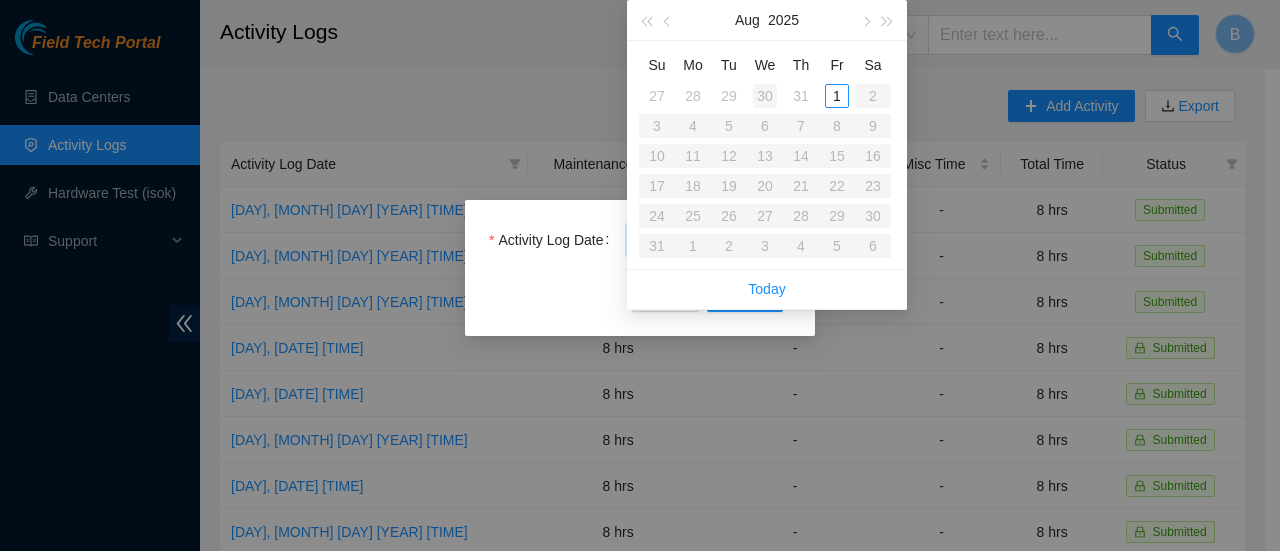 type on "[DATE]" 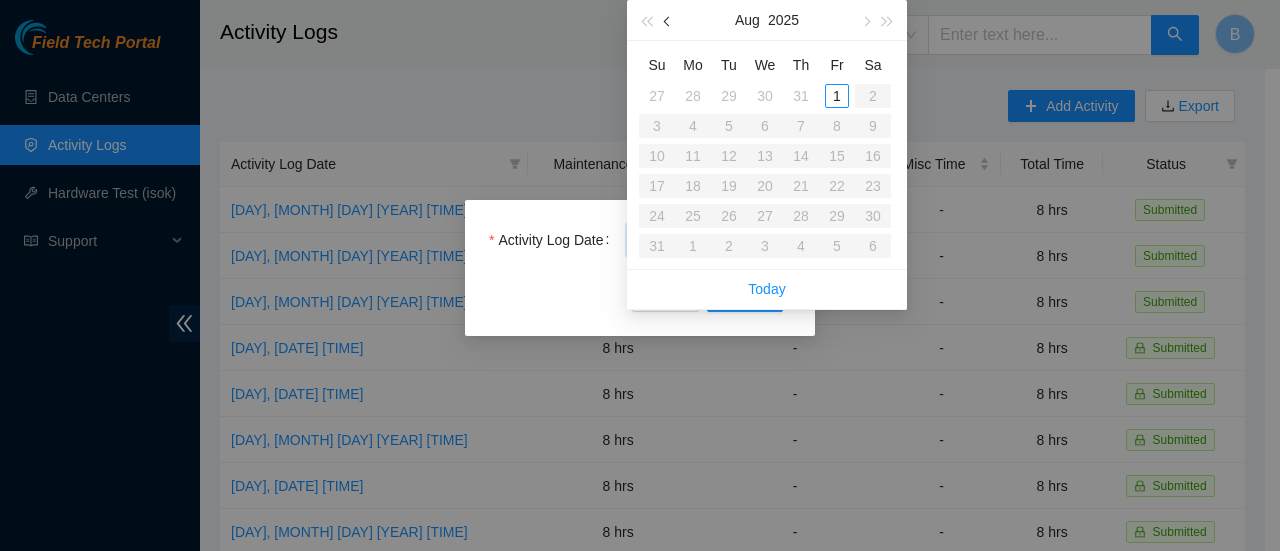 click at bounding box center (669, 22) 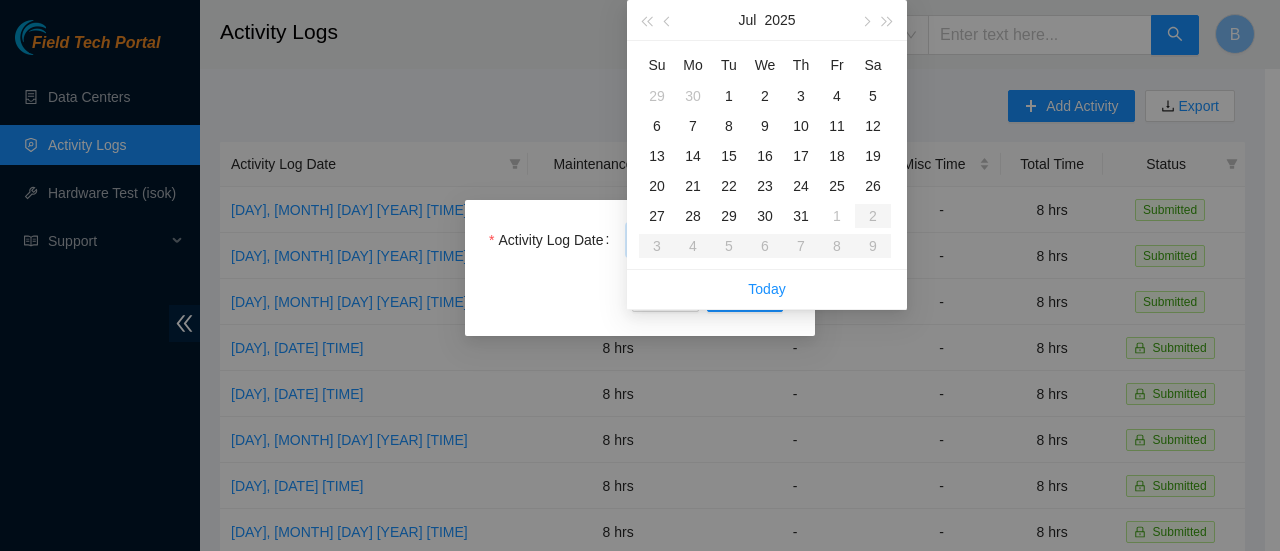 type on "2025-08-01" 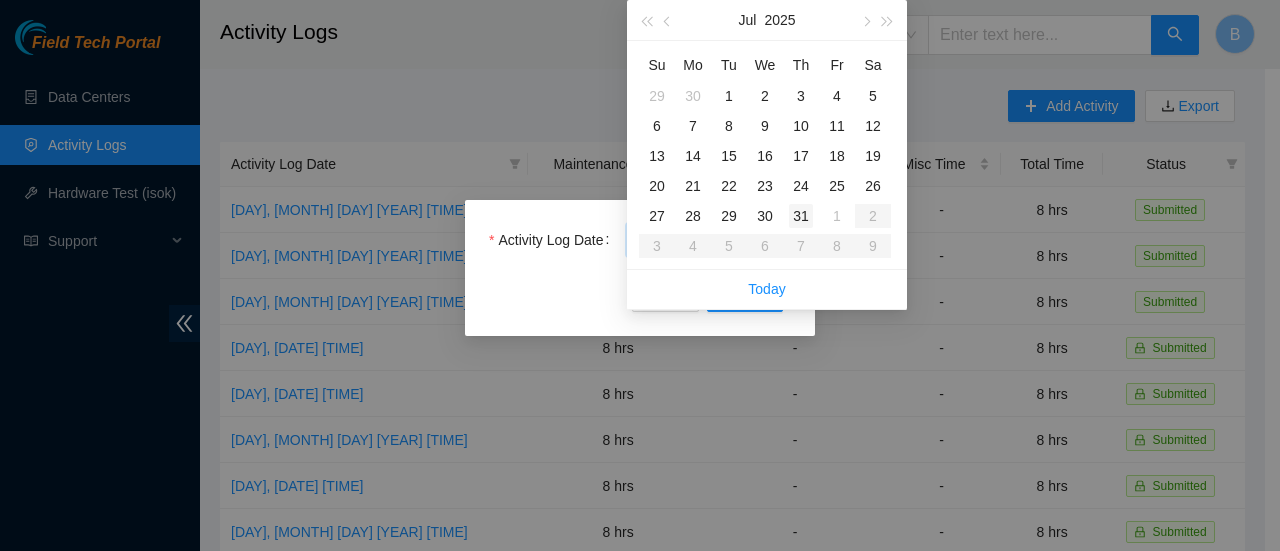 type on "2025-07-31" 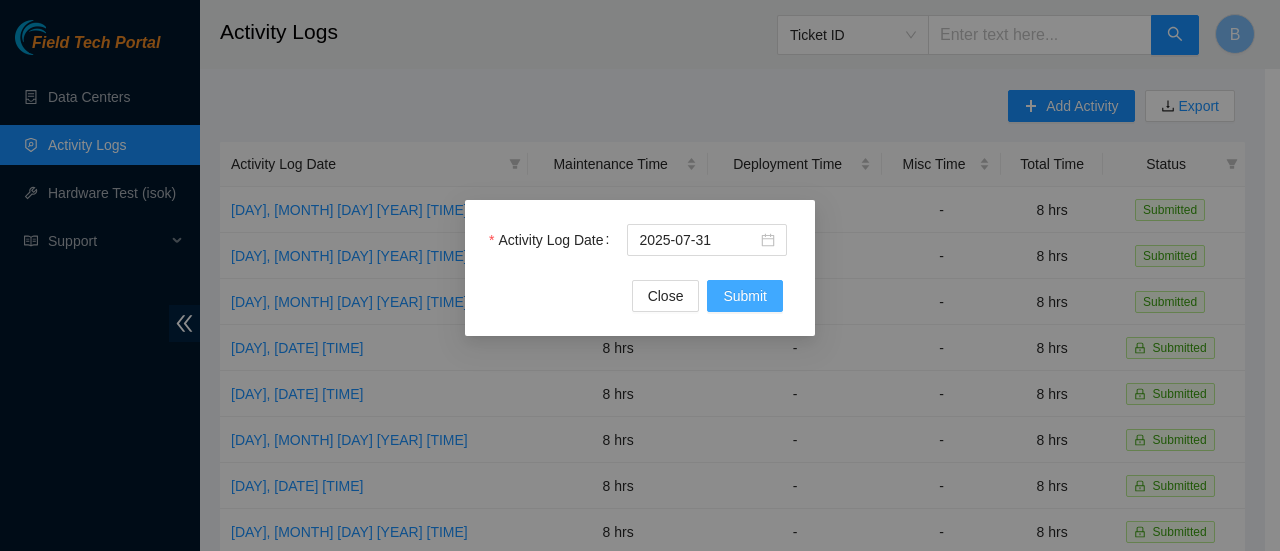 click on "Submit" at bounding box center (745, 296) 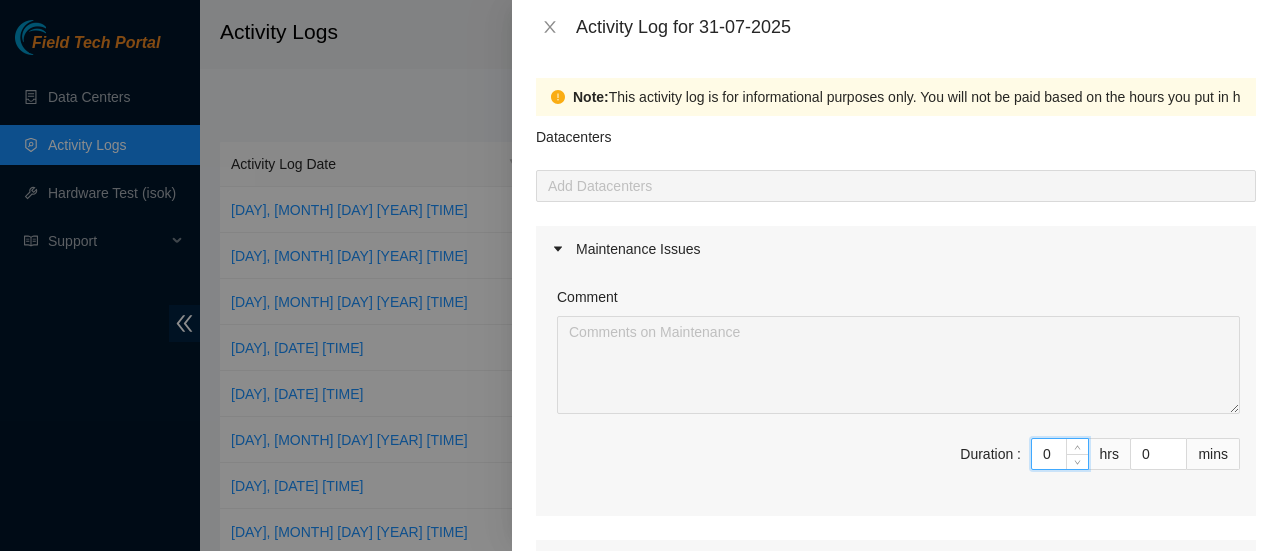 click on "0" at bounding box center [1060, 454] 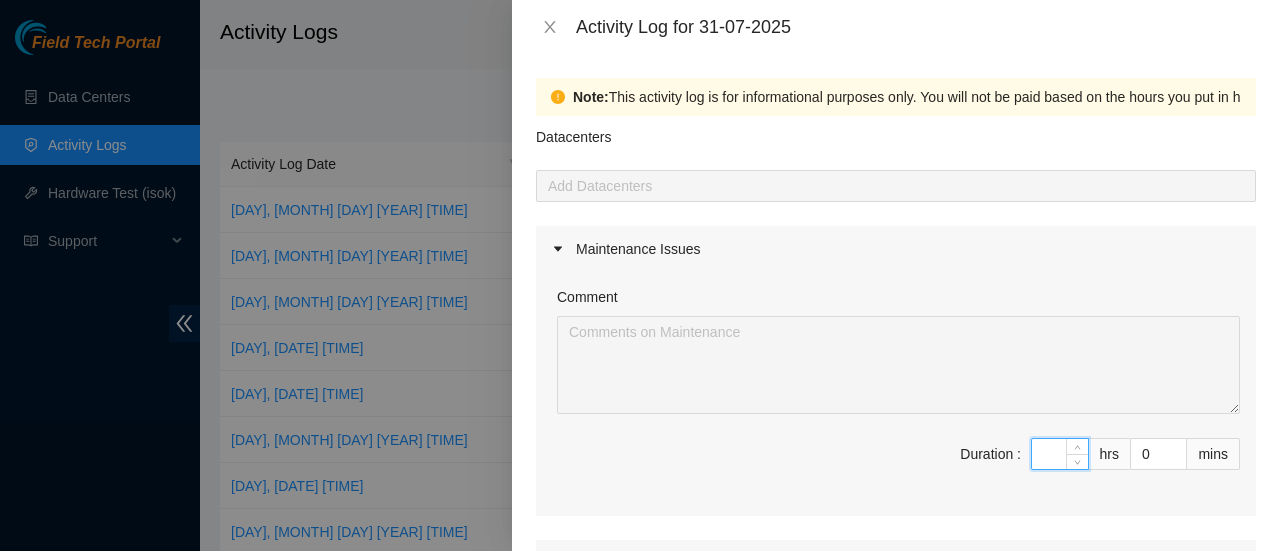 type on "8" 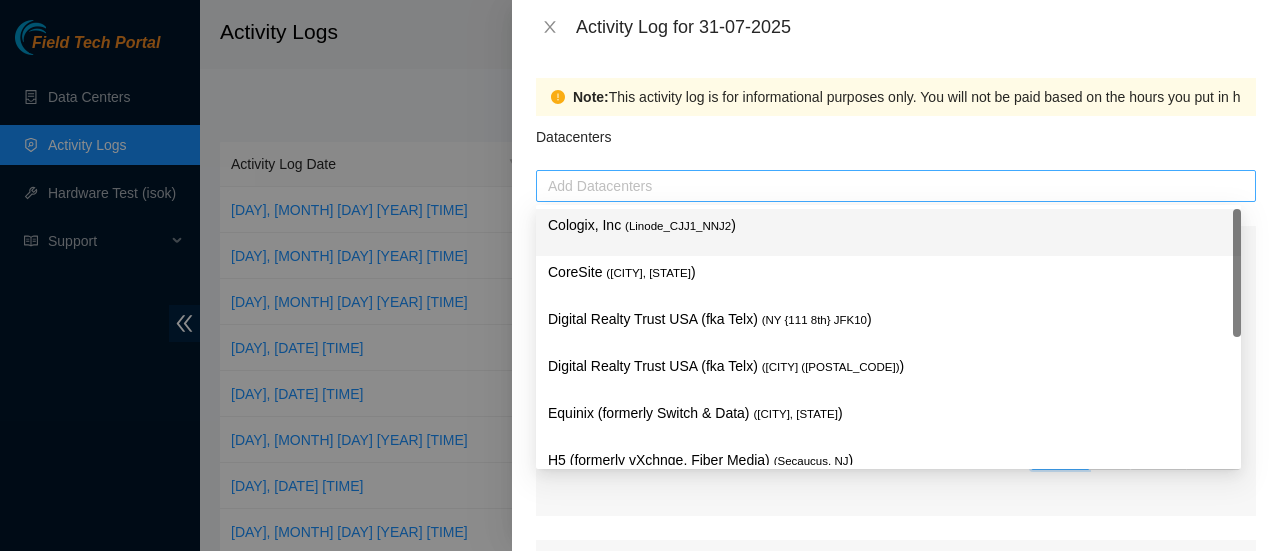 click at bounding box center (896, 186) 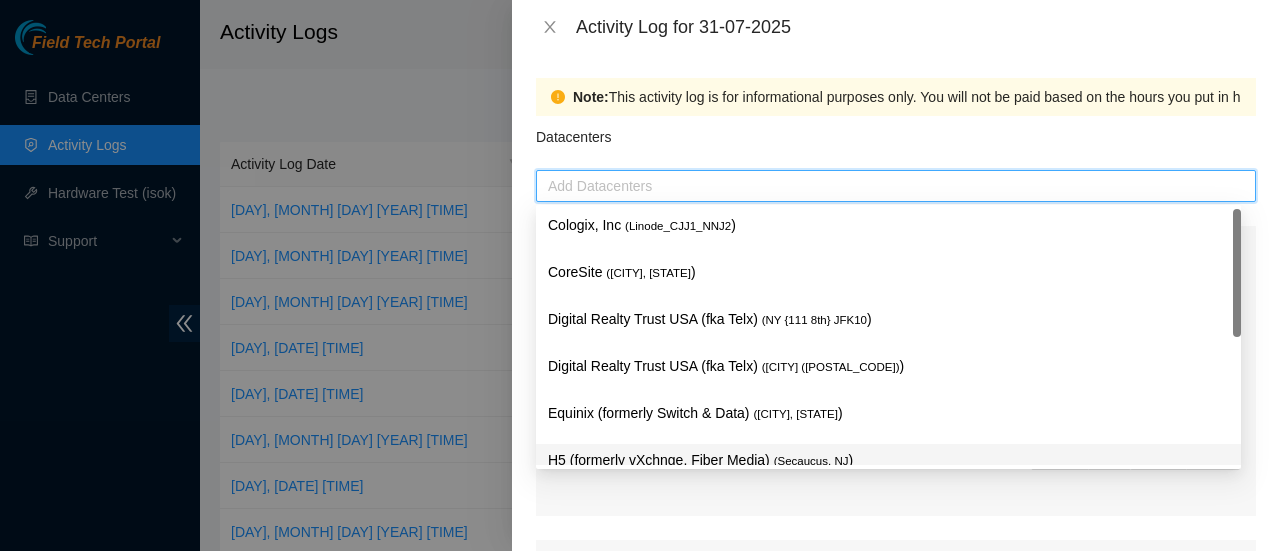 click on "H5 (formerly vXchnge, Fiber Media)   ( Secaucus, NJ )" at bounding box center [888, 460] 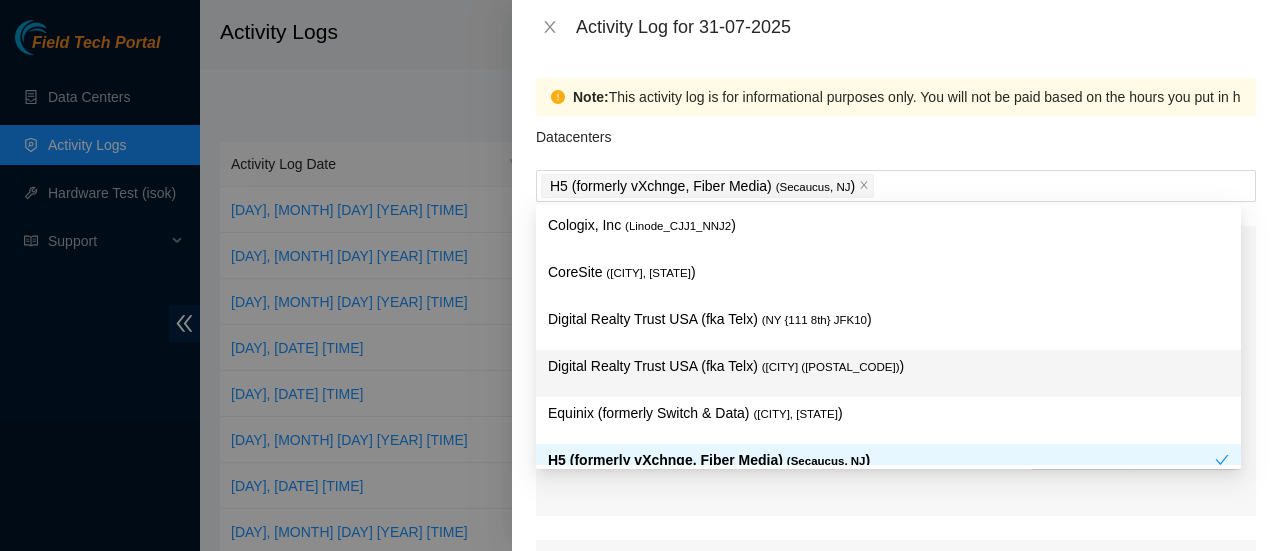 click on "Datacenters" at bounding box center (896, 143) 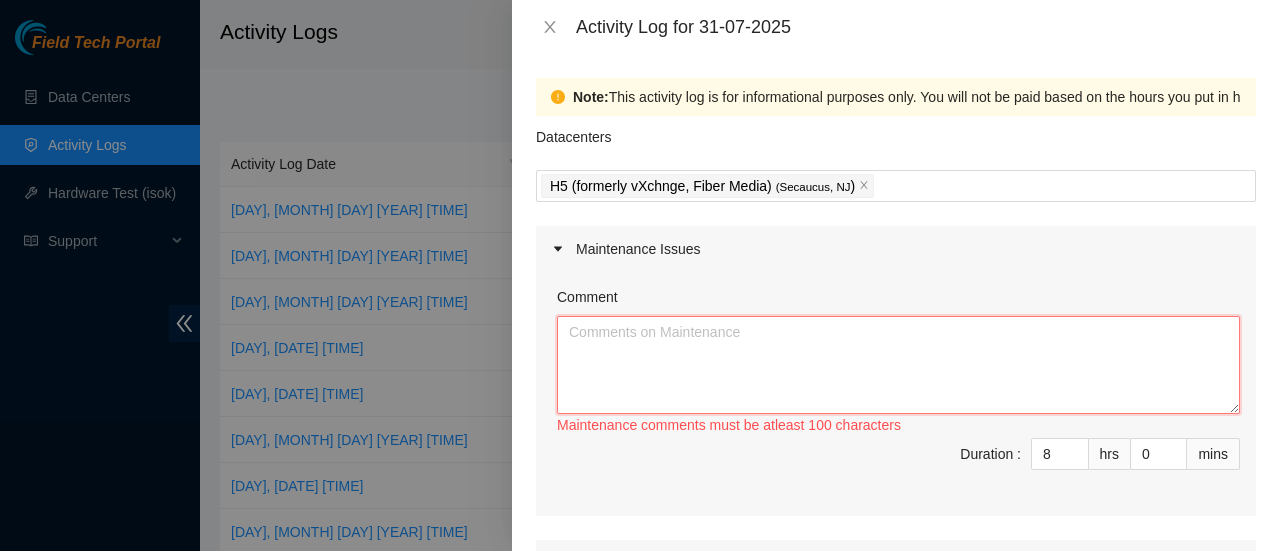 click on "Comment" at bounding box center (898, 365) 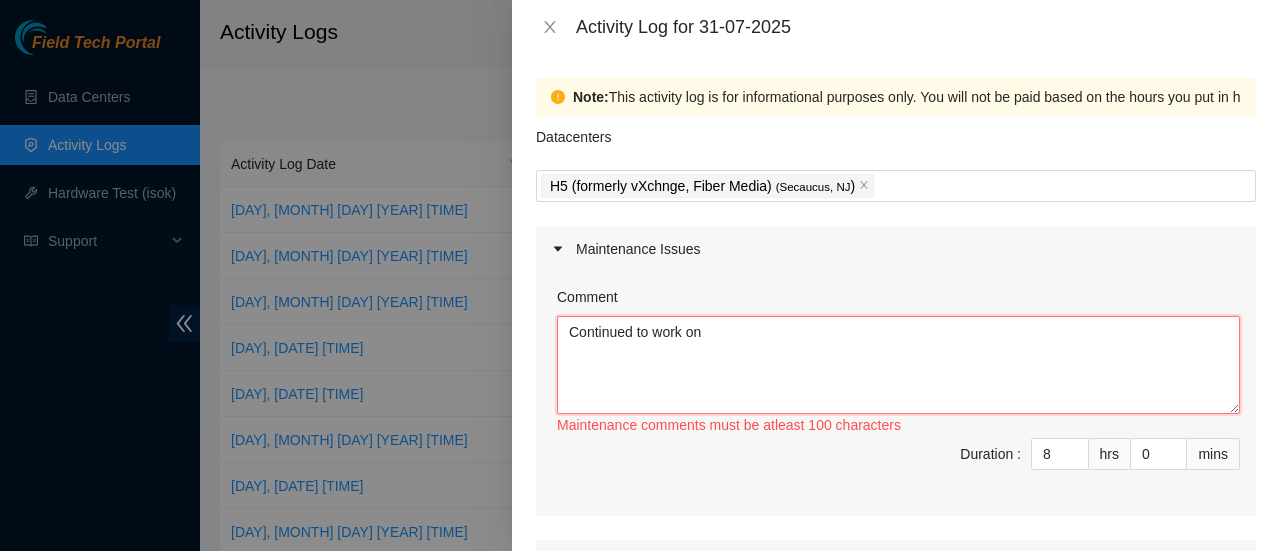 paste on "DP75578" 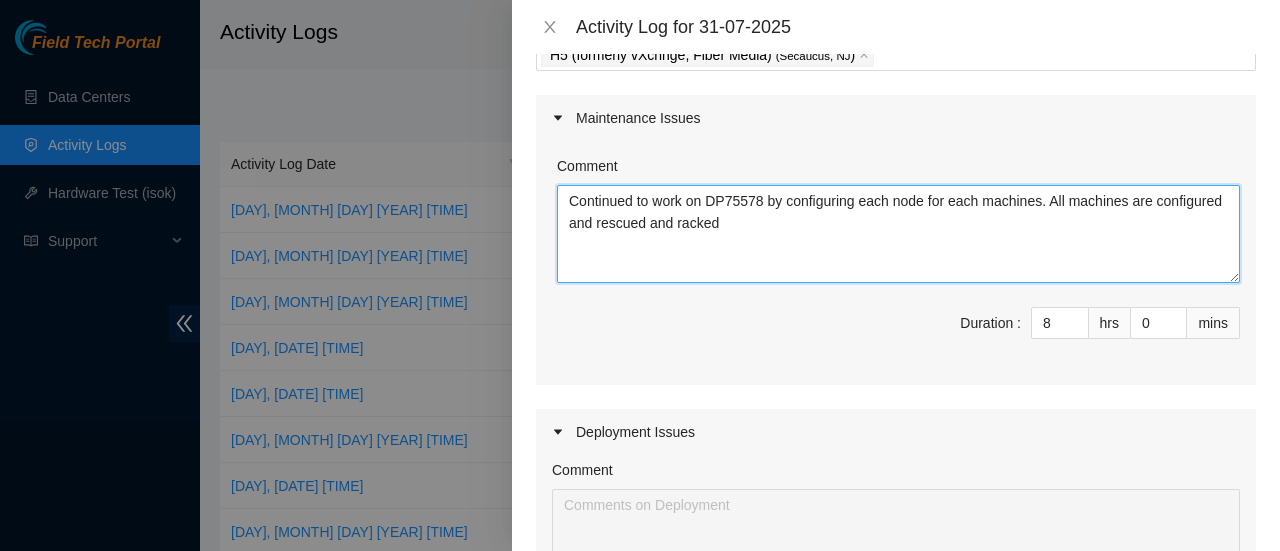 scroll, scrollTop: 132, scrollLeft: 0, axis: vertical 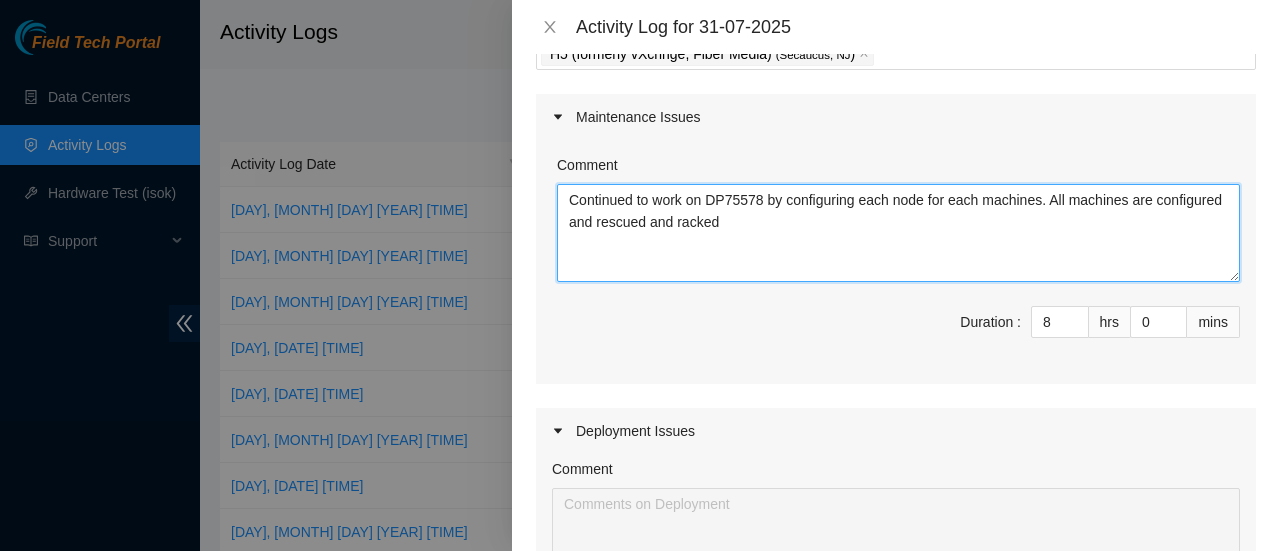 type on "Continued to work on DP75578 by configuring each node for each machines. All machines are configured and rescued and racked" 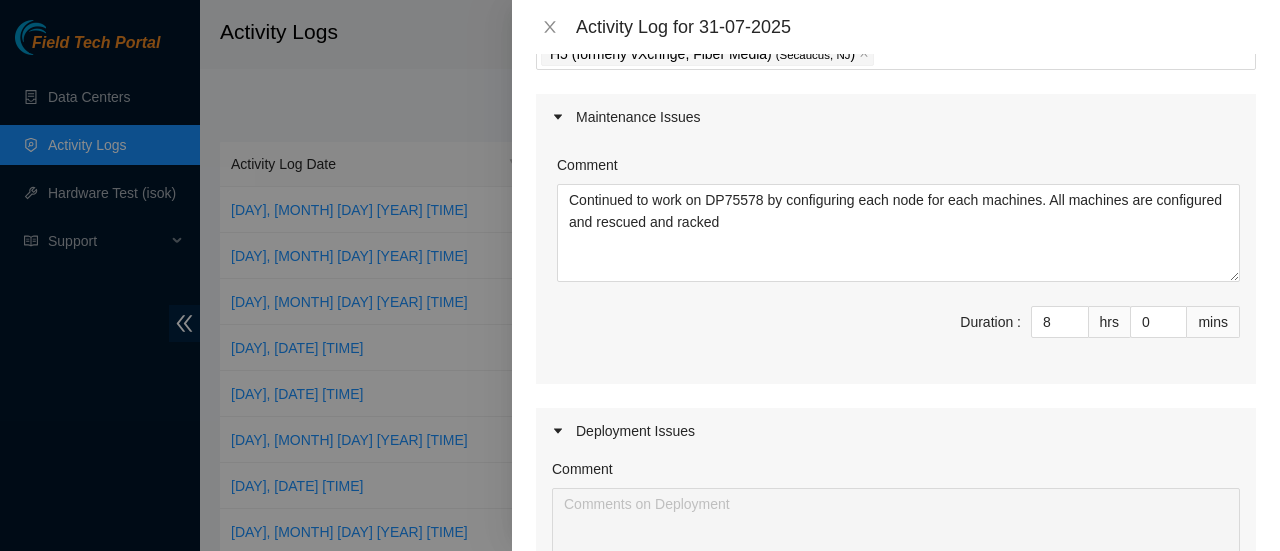 drag, startPoint x: 786, startPoint y: 322, endPoint x: 676, endPoint y: 345, distance: 112.37882 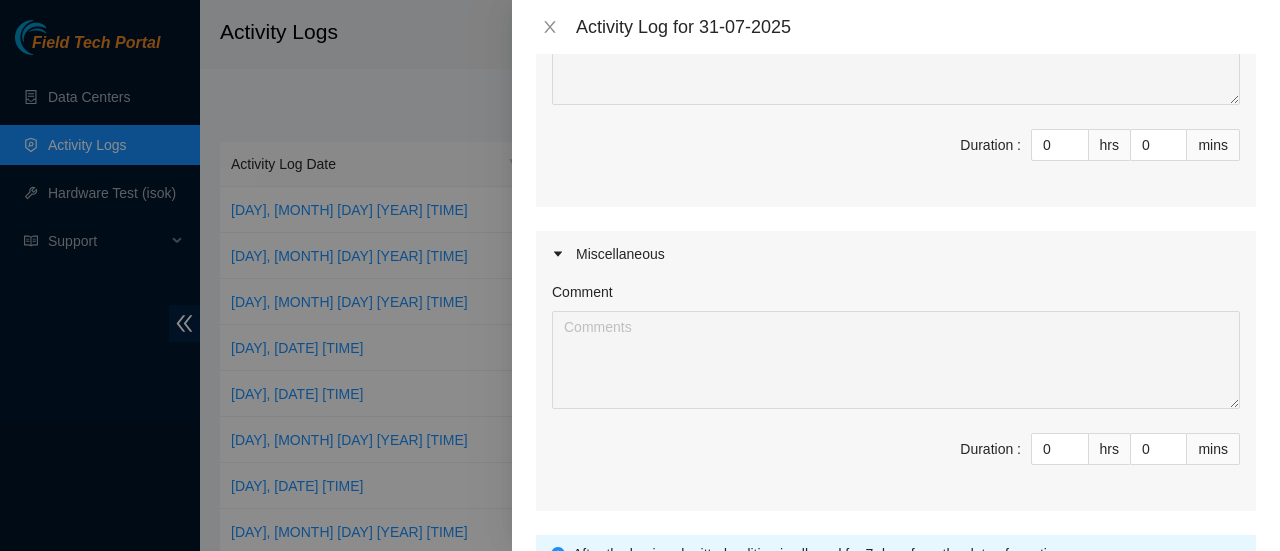 scroll, scrollTop: 787, scrollLeft: 0, axis: vertical 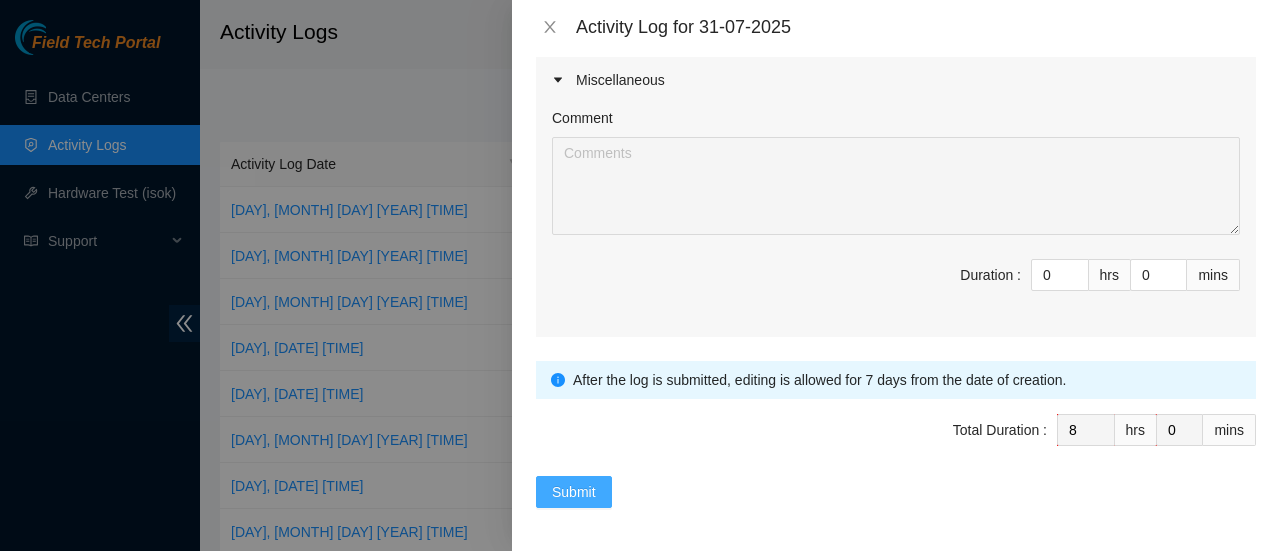 click on "Submit" at bounding box center [574, 492] 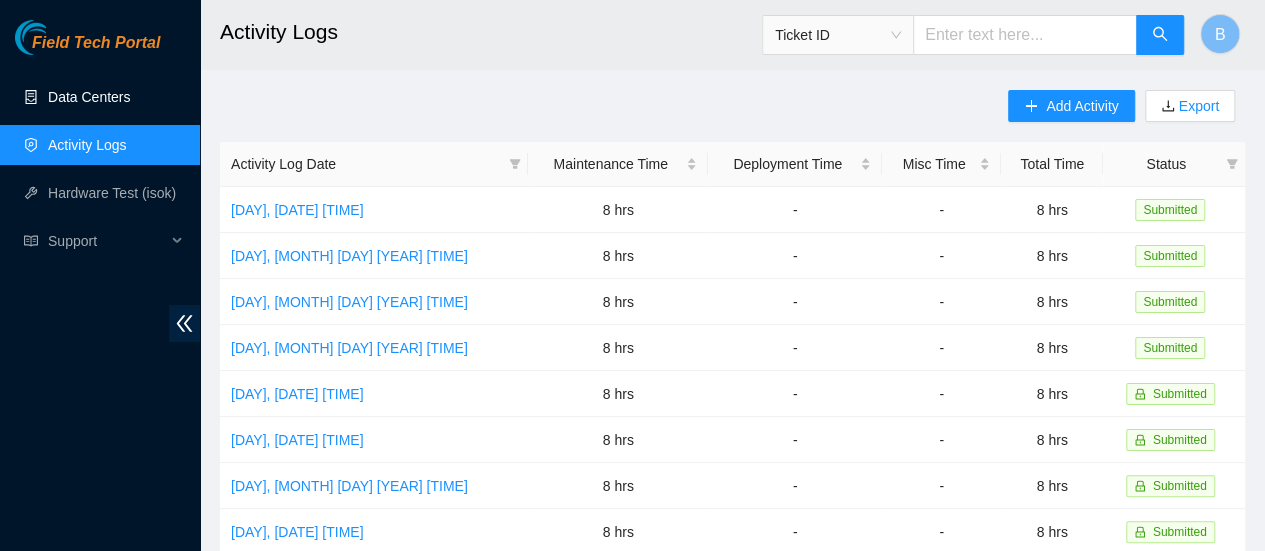 click on "Data Centers" at bounding box center [89, 97] 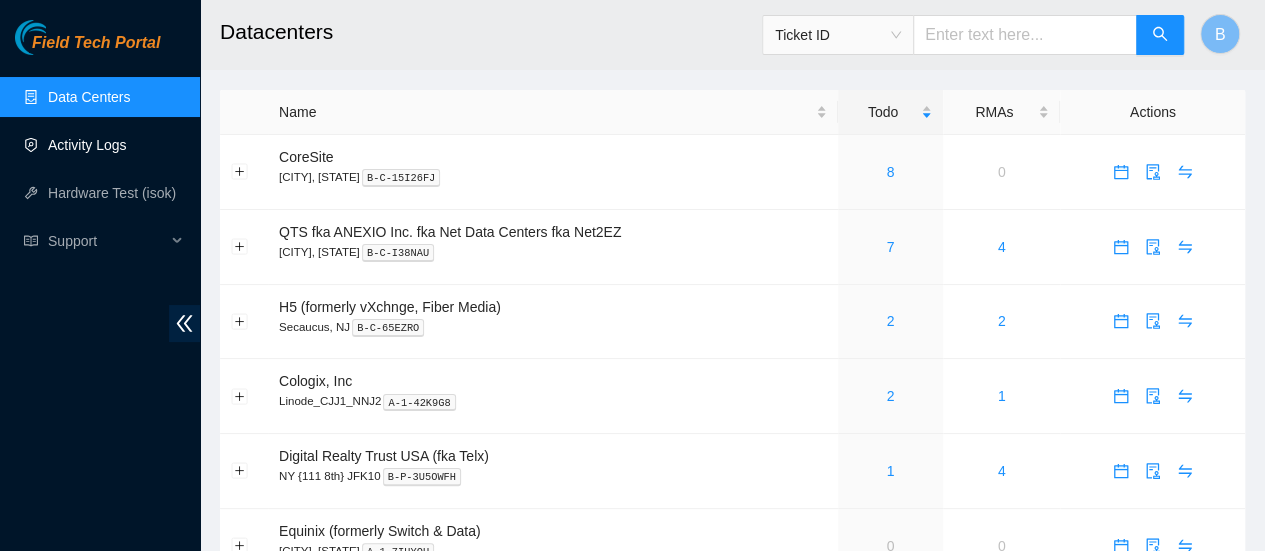 click on "Activity Logs" at bounding box center (87, 145) 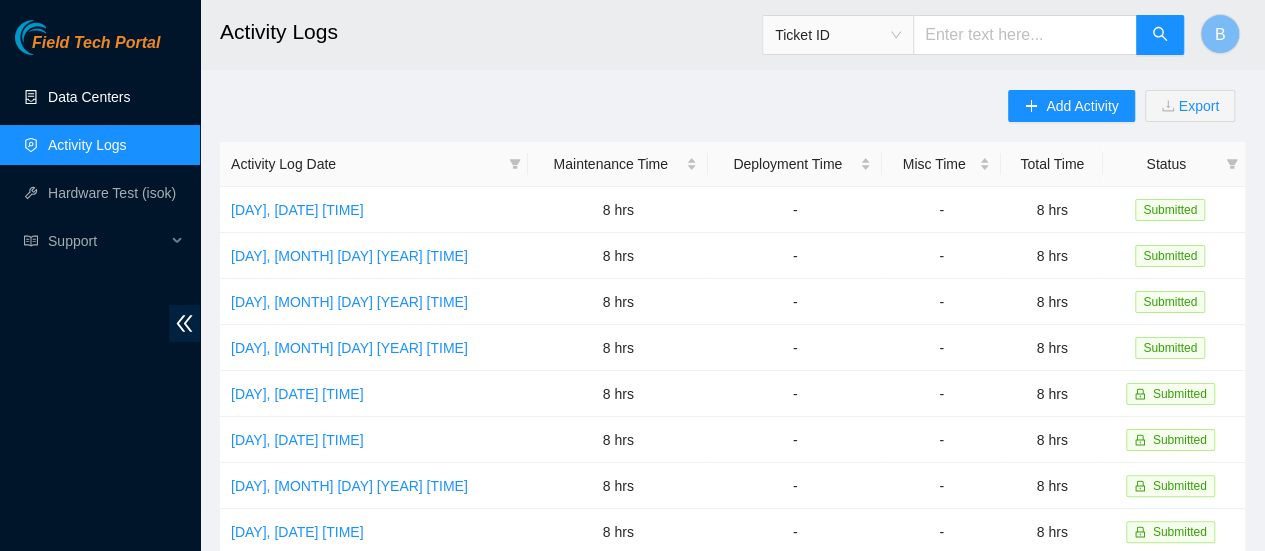click on "Data Centers" at bounding box center [89, 97] 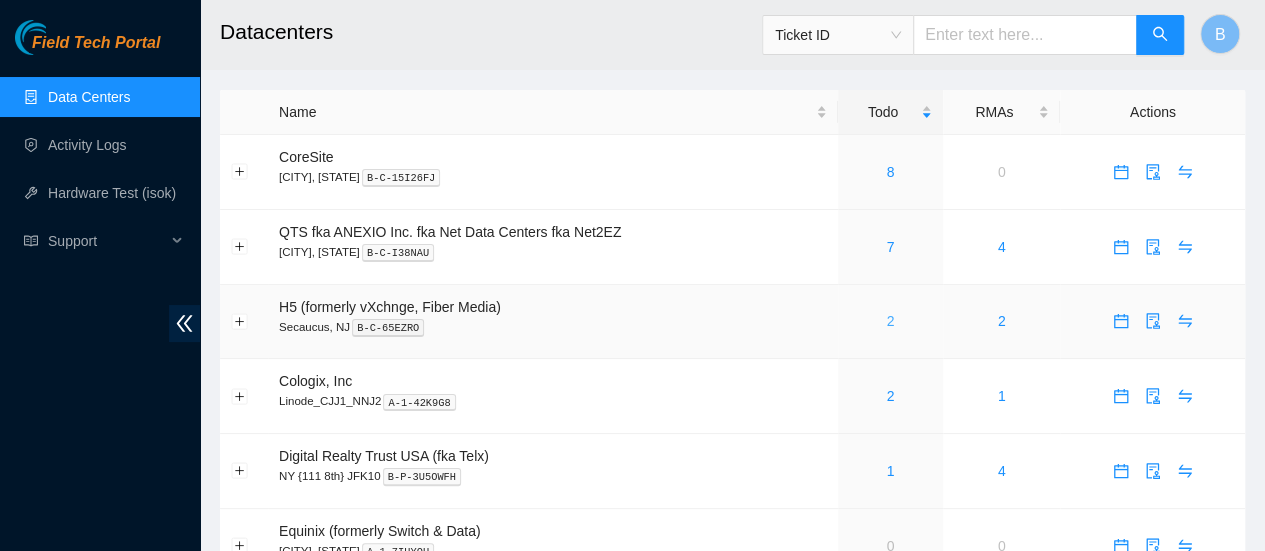 click on "2" at bounding box center (890, 321) 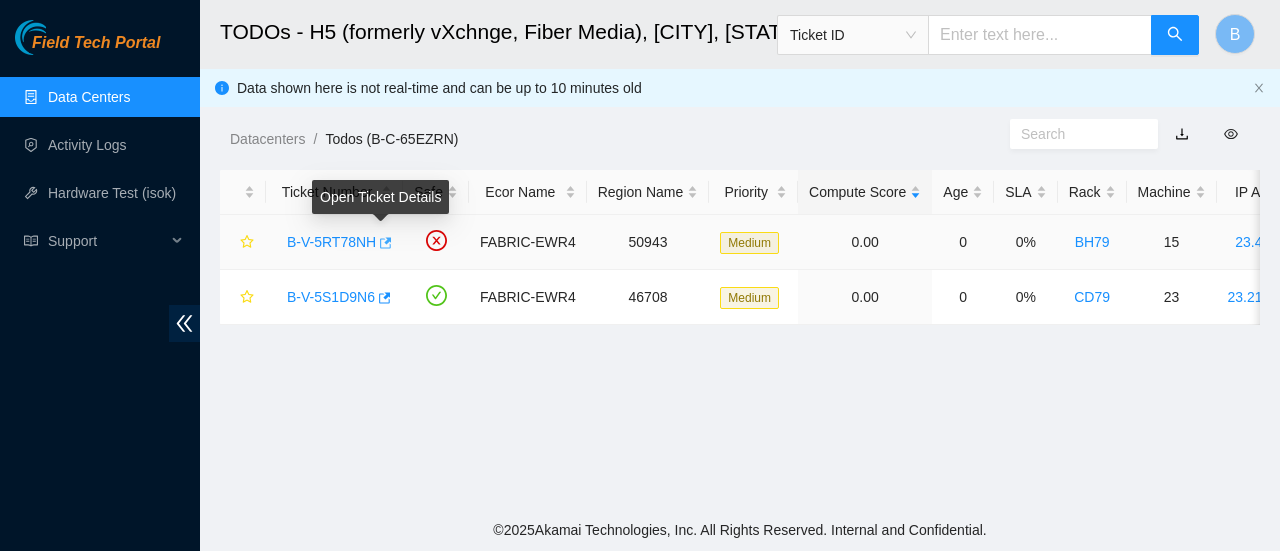 click 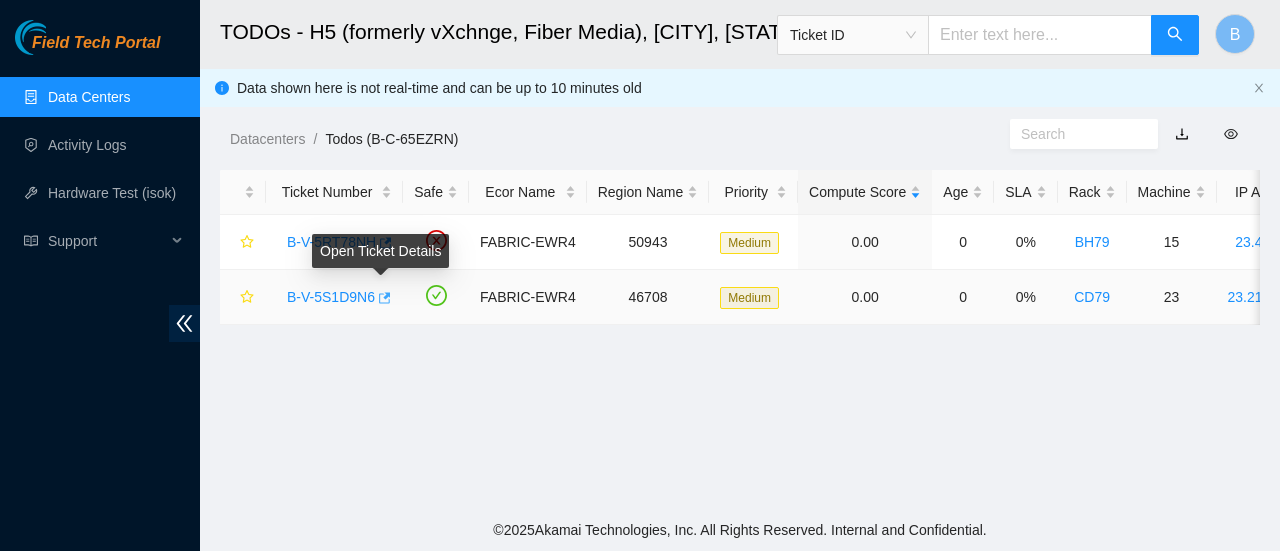 click 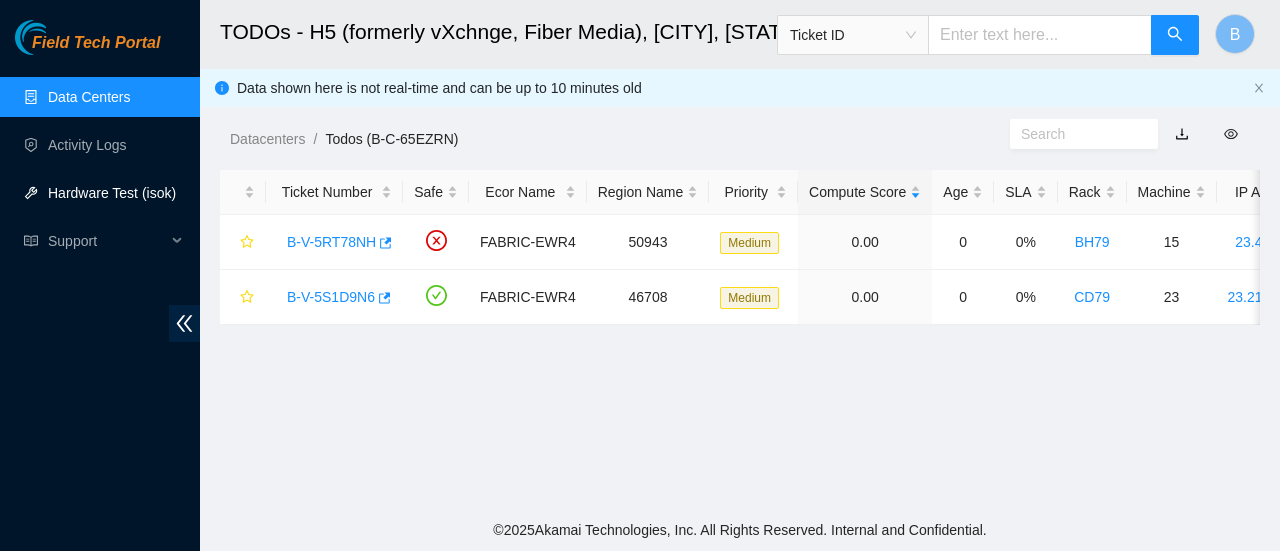 click on "Hardware Test (isok)" at bounding box center (112, 193) 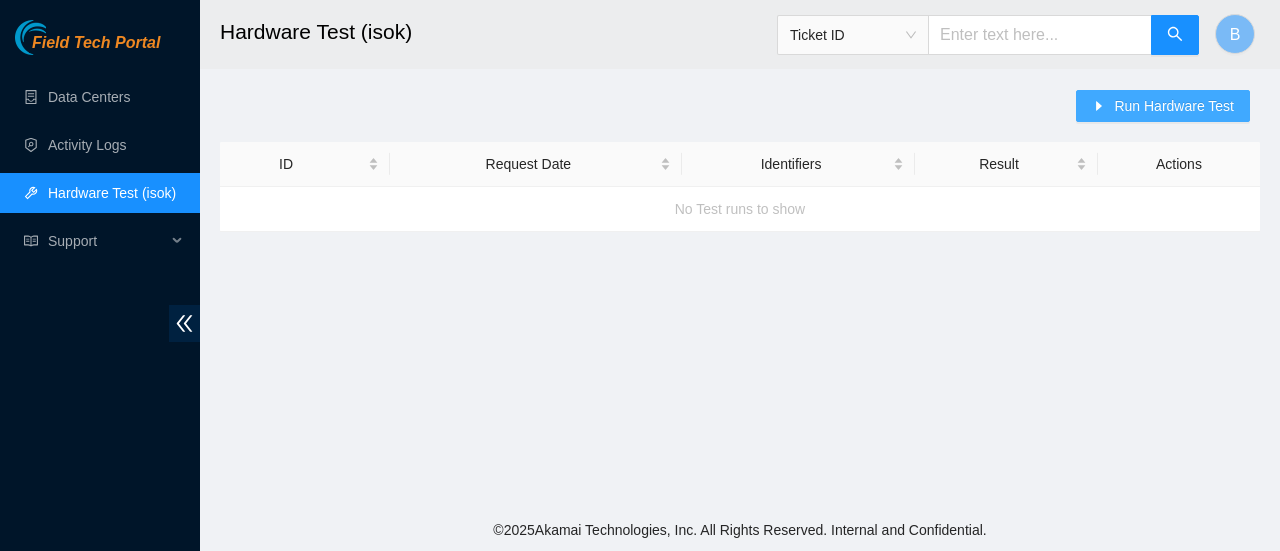 click on "Run Hardware Test" at bounding box center [1174, 106] 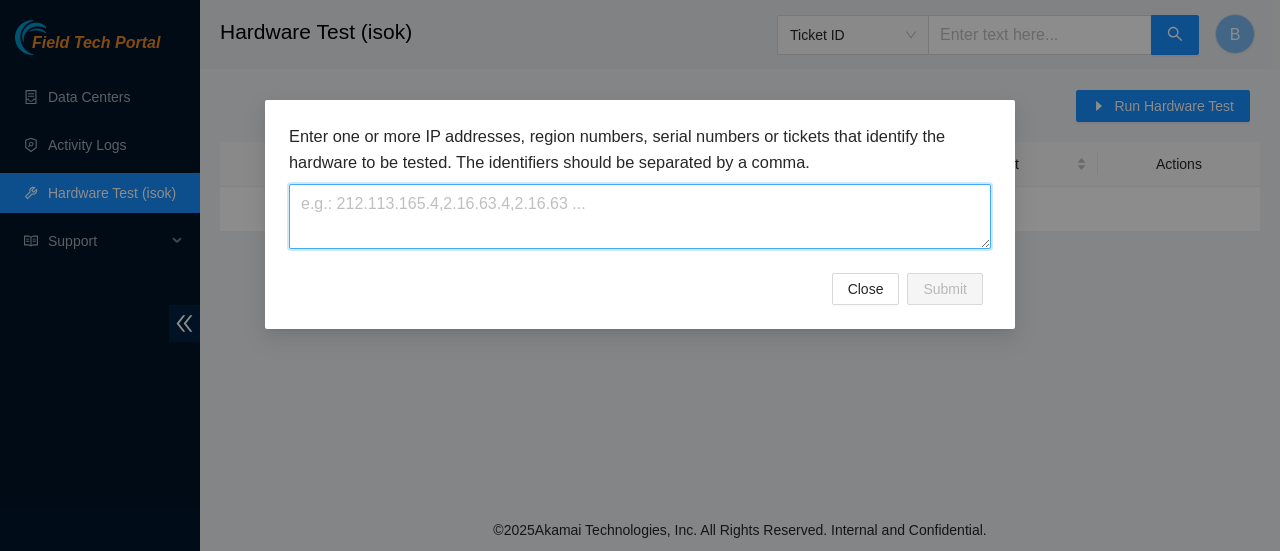 click at bounding box center (640, 216) 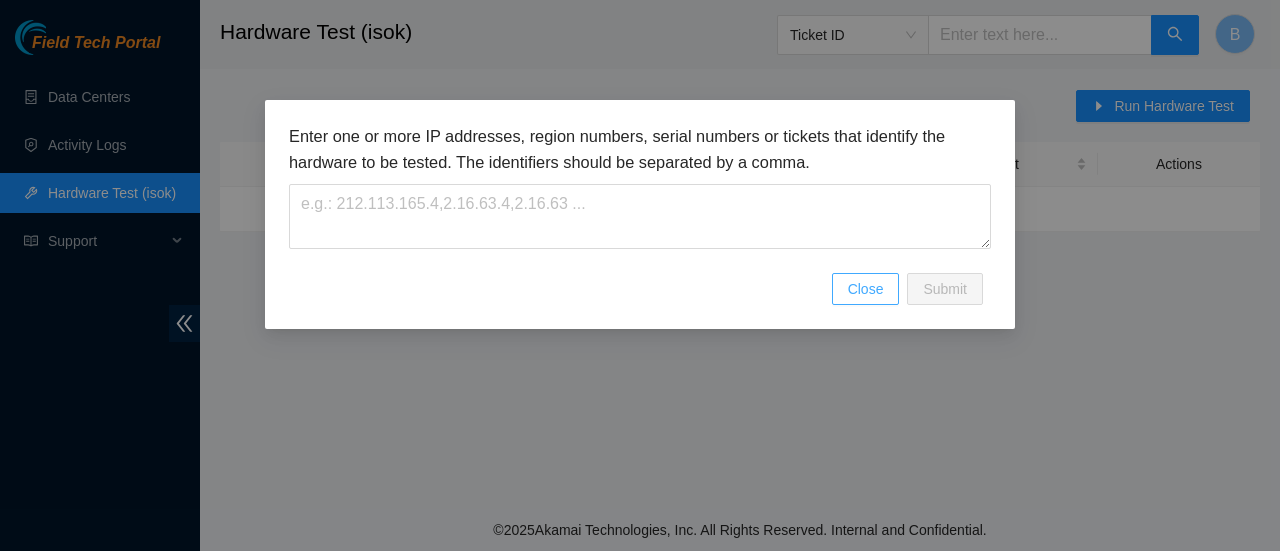click on "Close" at bounding box center [866, 289] 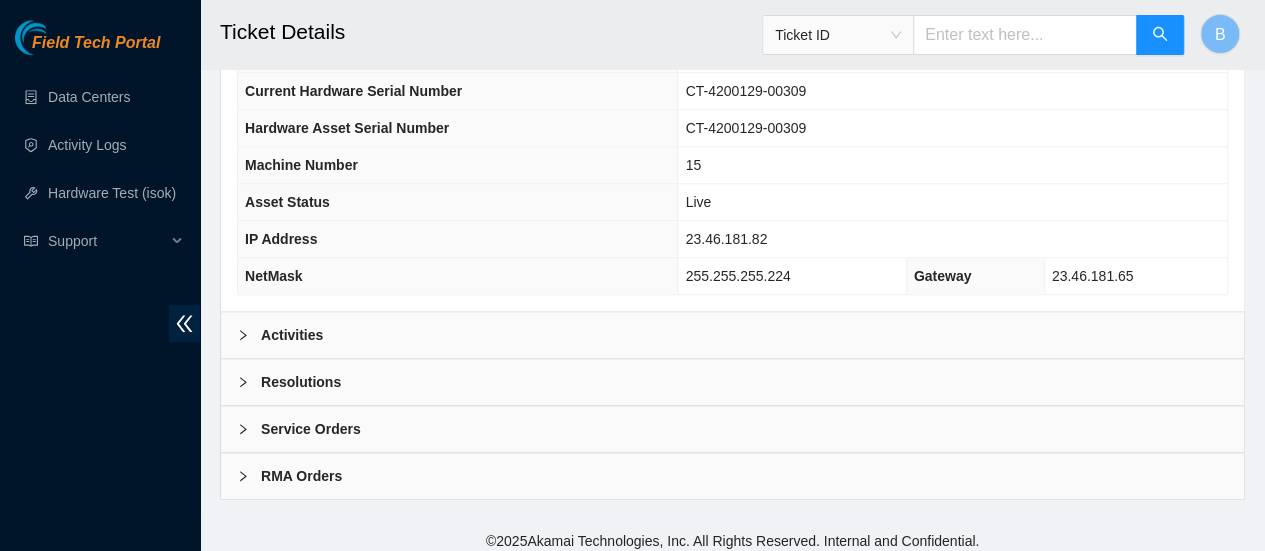 scroll, scrollTop: 816, scrollLeft: 0, axis: vertical 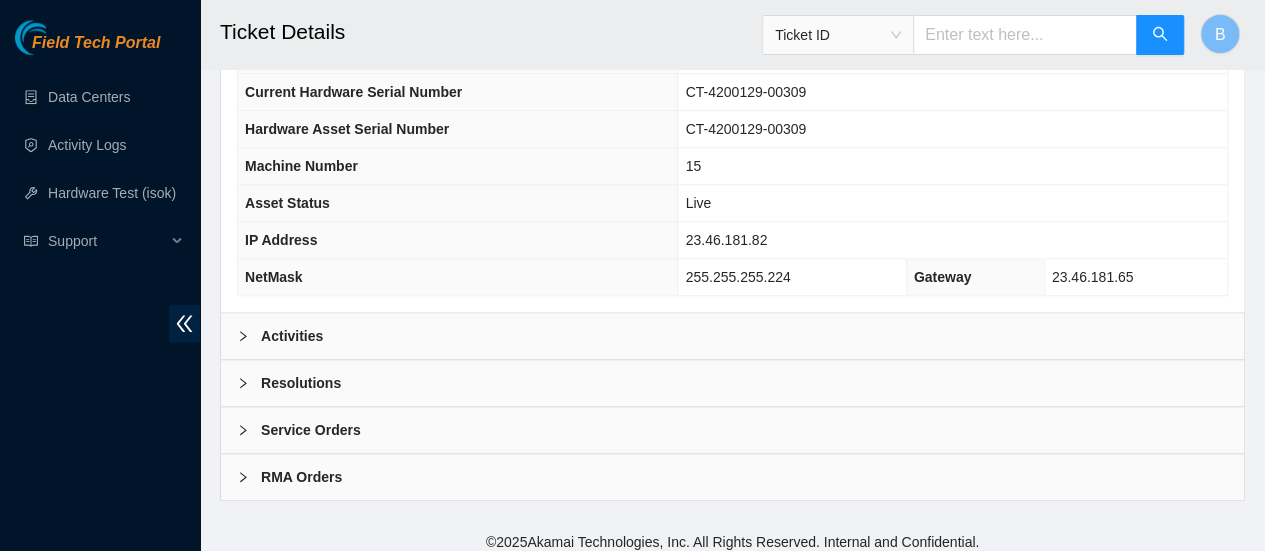 click on "Activities" at bounding box center [732, 336] 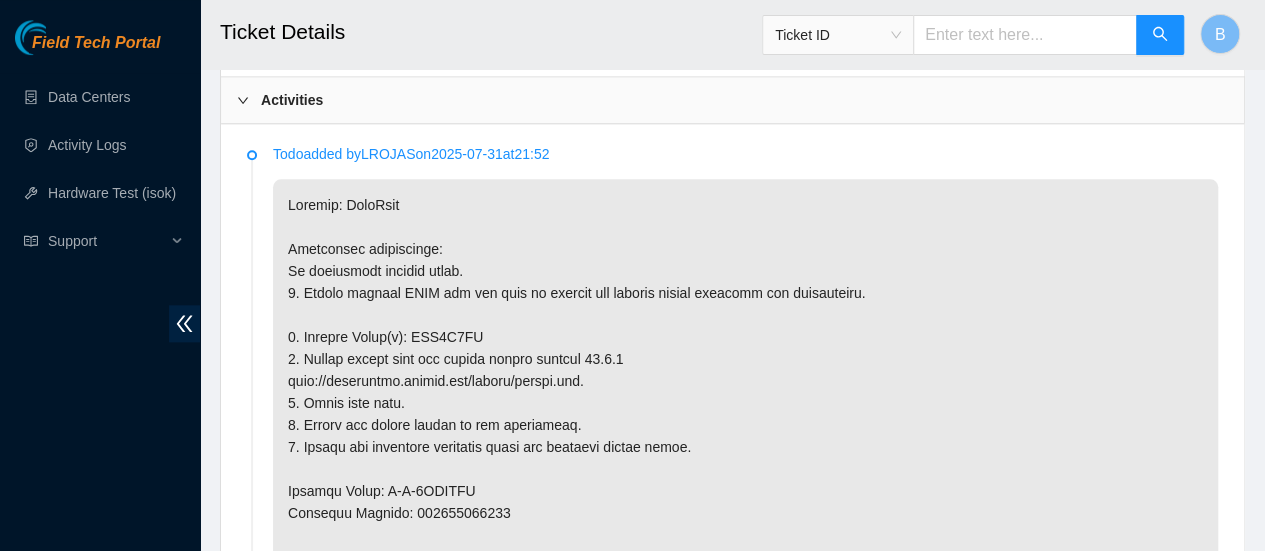 scroll, scrollTop: 1065, scrollLeft: 0, axis: vertical 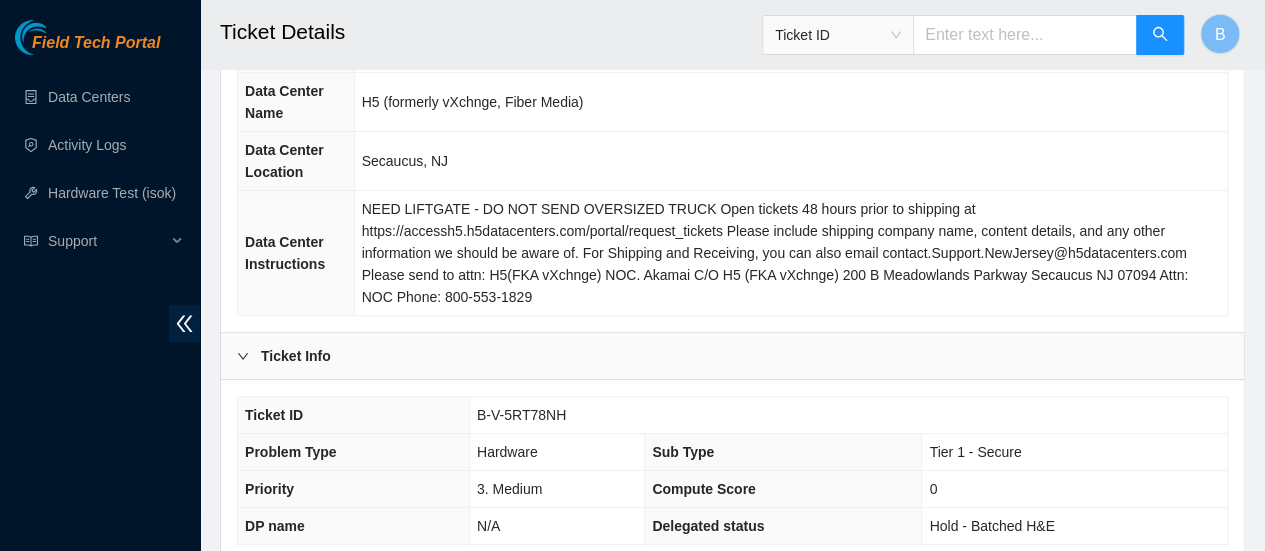 click on "B-V-5RT78NH" at bounding box center [521, 415] 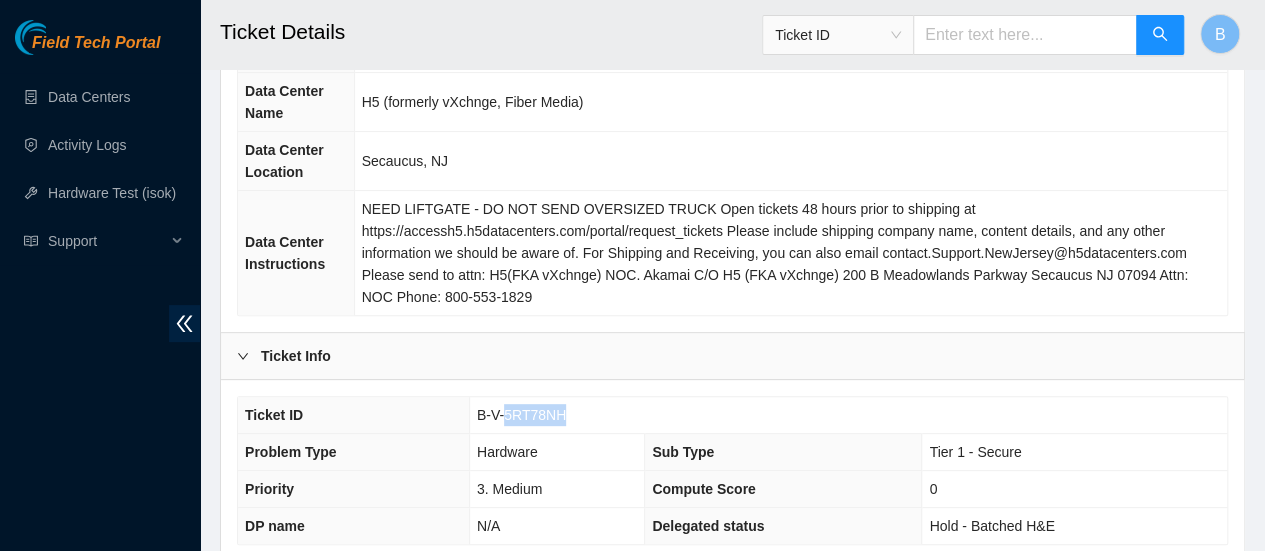 click on "B-V-5RT78NH" at bounding box center (521, 415) 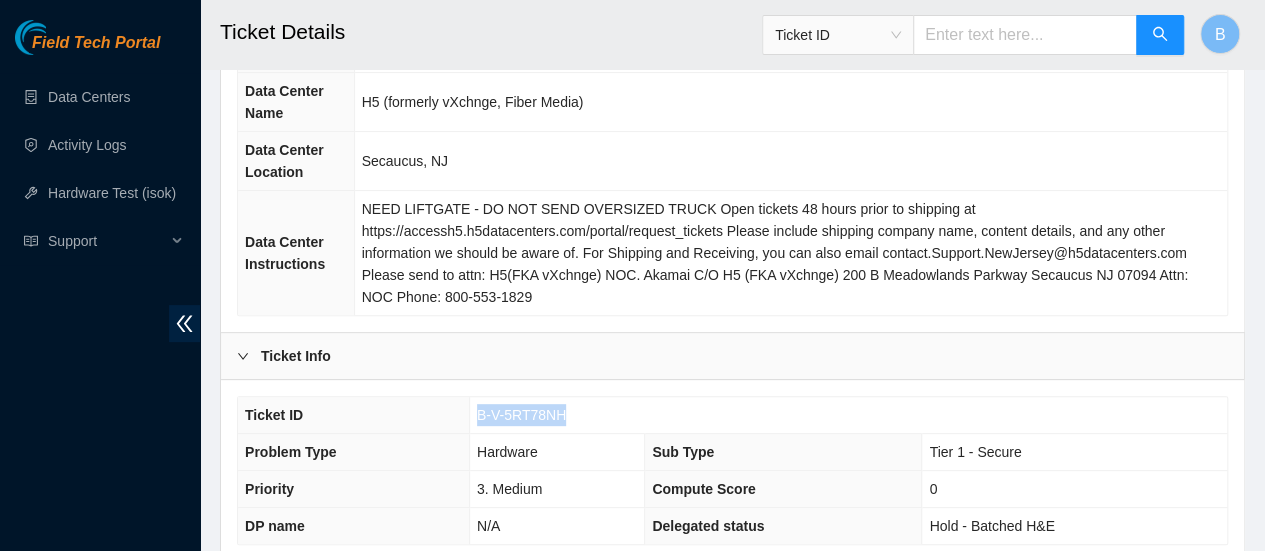 click on "B-V-5RT78NH" at bounding box center [521, 415] 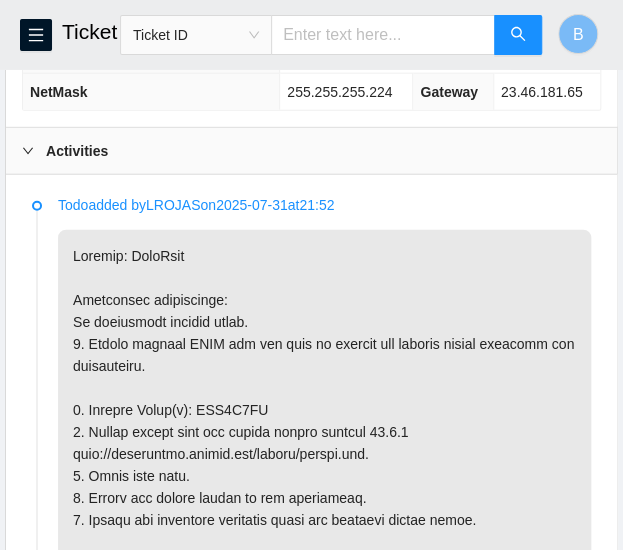 scroll, scrollTop: 1127, scrollLeft: 0, axis: vertical 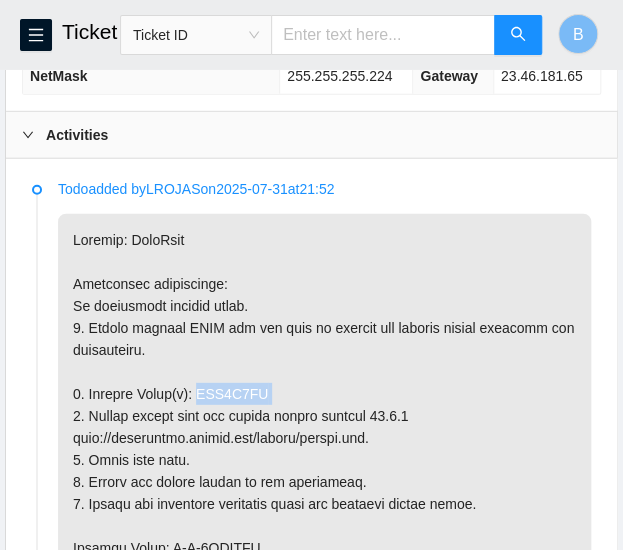 drag, startPoint x: 264, startPoint y: 382, endPoint x: 195, endPoint y: 386, distance: 69.115845 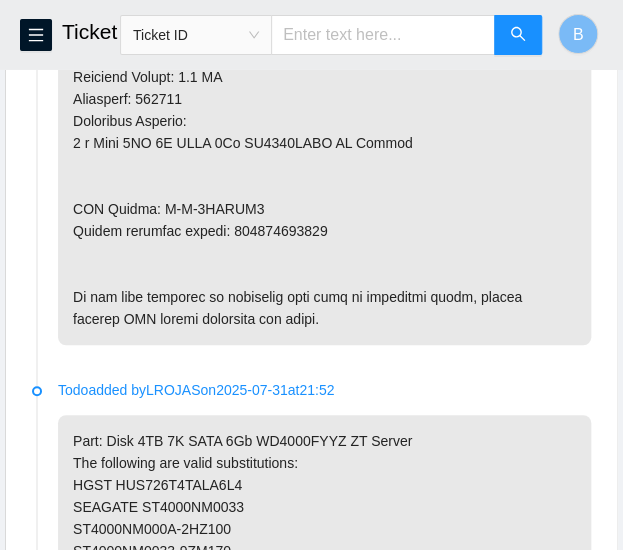 scroll, scrollTop: 1954, scrollLeft: 0, axis: vertical 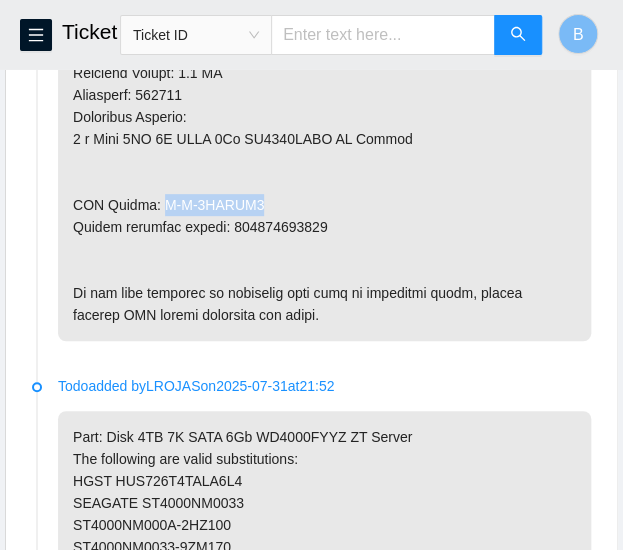 drag, startPoint x: 244, startPoint y: 197, endPoint x: 154, endPoint y: 195, distance: 90.02222 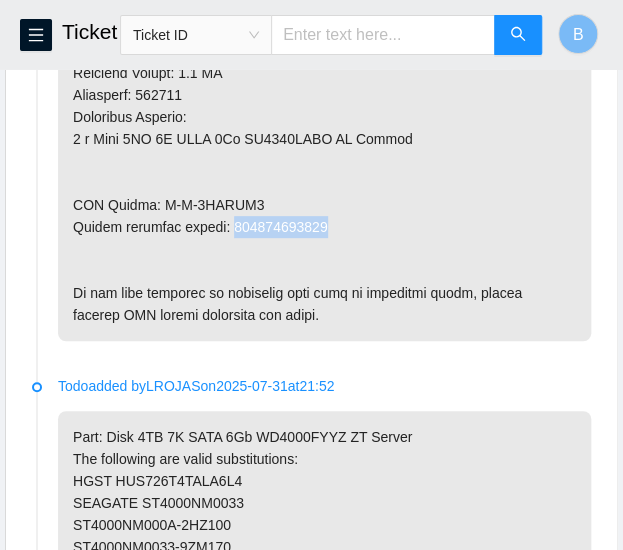drag, startPoint x: 325, startPoint y: 219, endPoint x: 227, endPoint y: 219, distance: 98 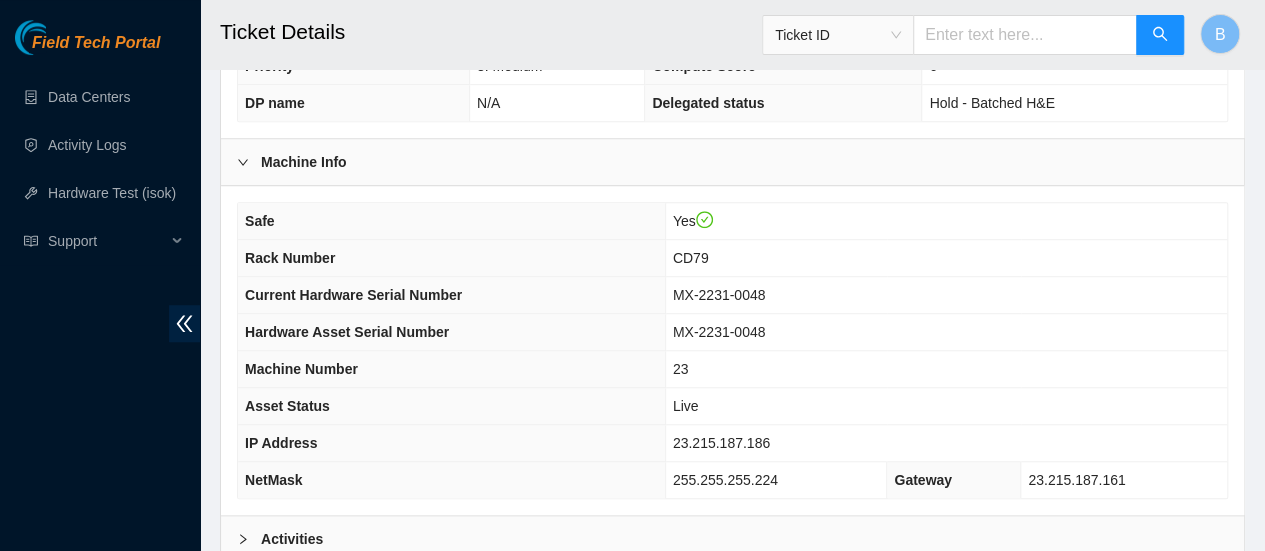 scroll, scrollTop: 817, scrollLeft: 0, axis: vertical 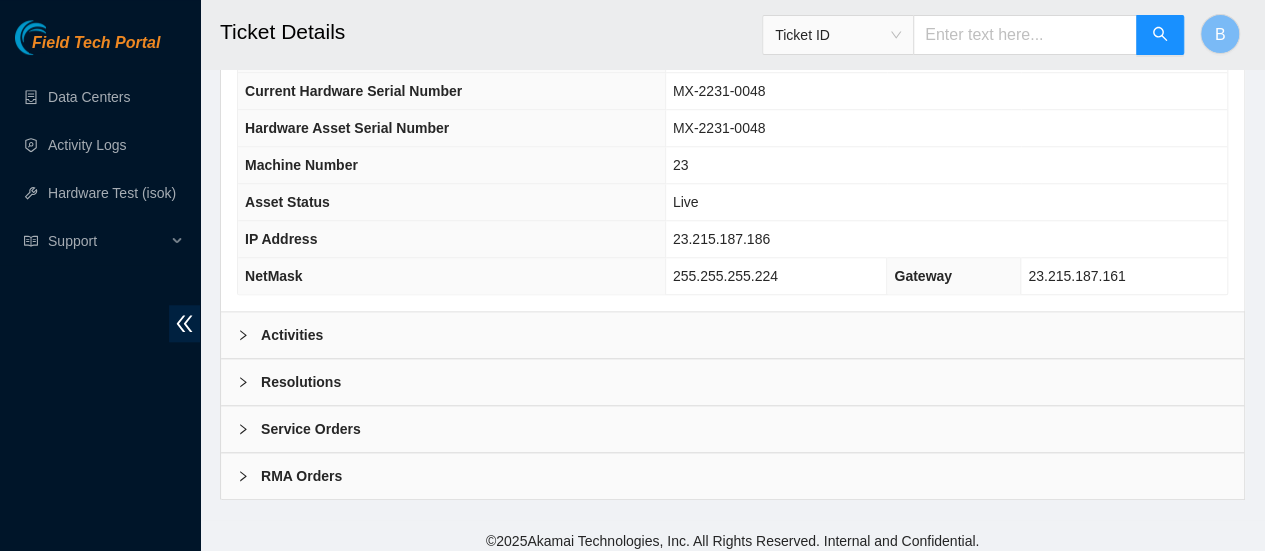 click at bounding box center [249, 335] 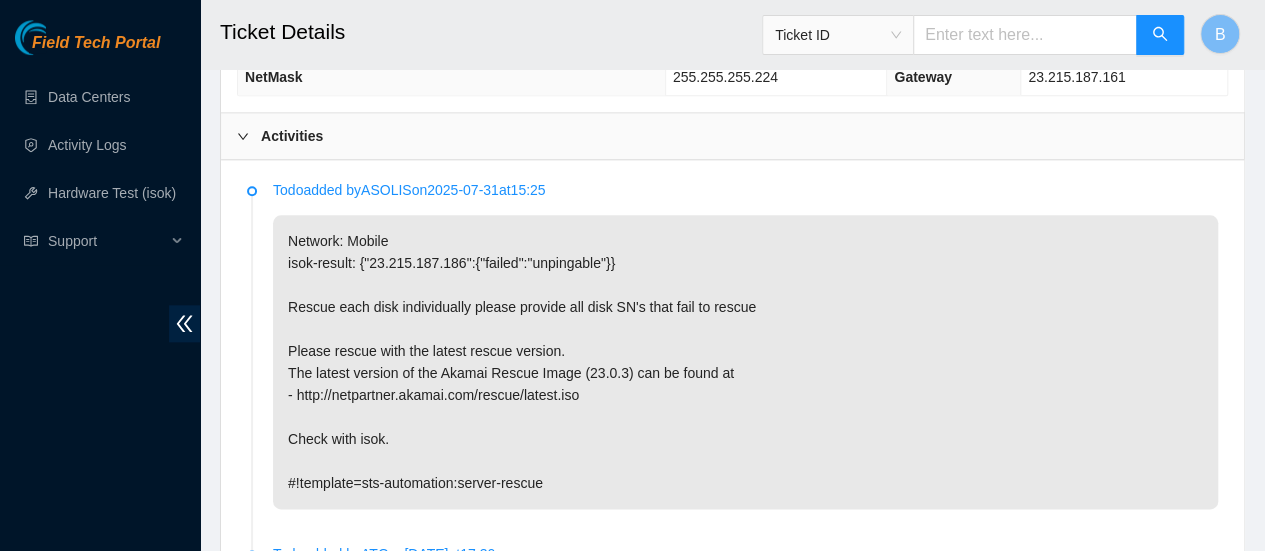 scroll, scrollTop: 1017, scrollLeft: 0, axis: vertical 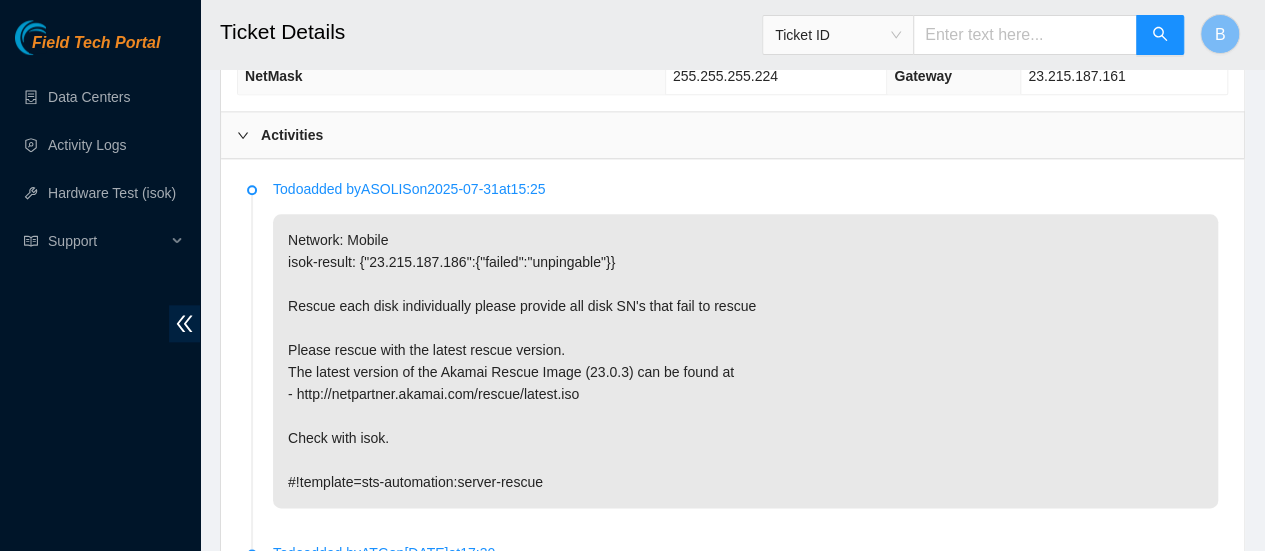 click on "Activities" at bounding box center (732, 135) 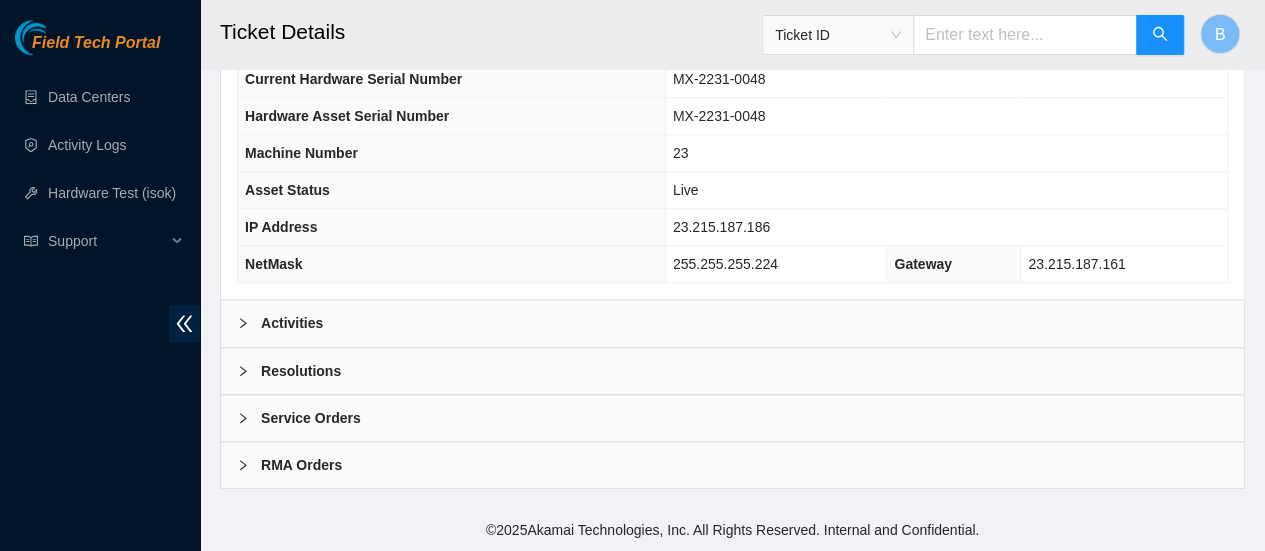 scroll, scrollTop: 817, scrollLeft: 0, axis: vertical 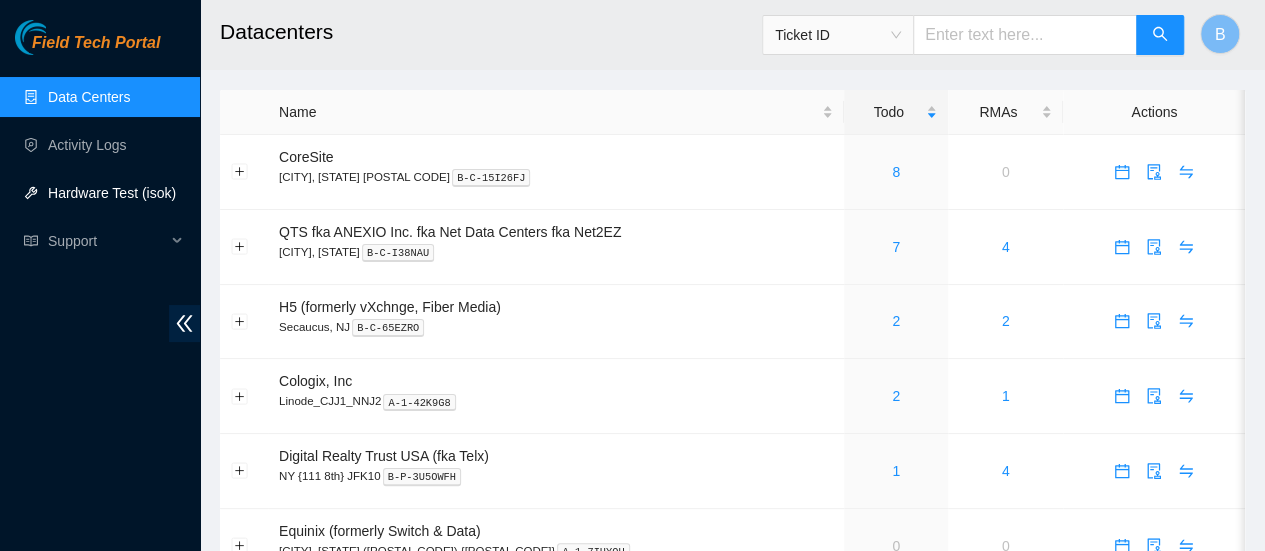click on "Hardware Test (isok)" at bounding box center [112, 193] 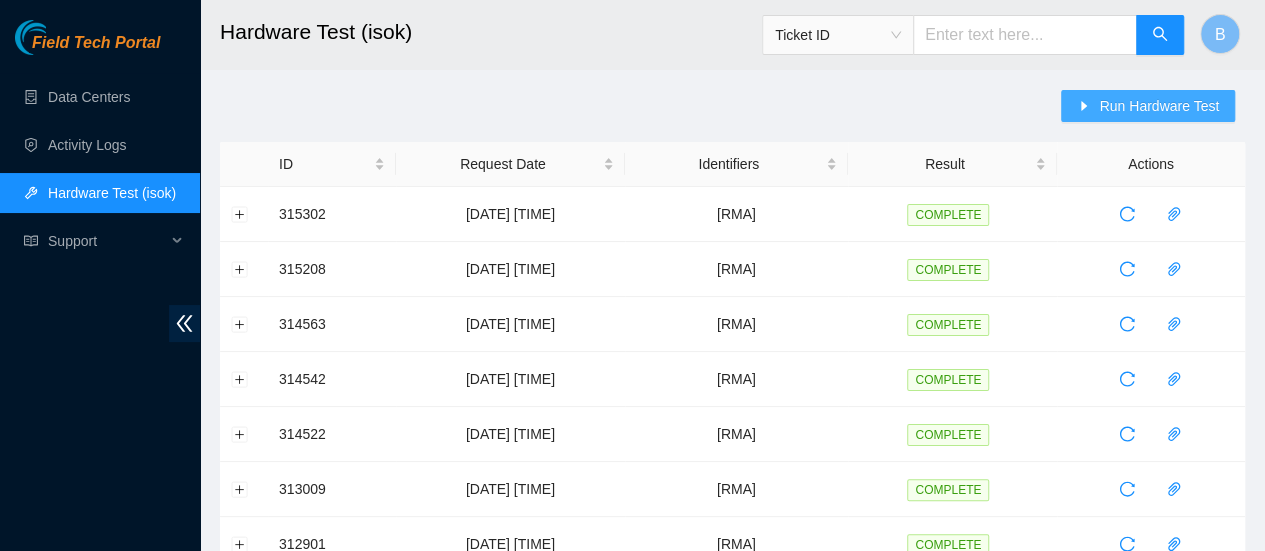 click on "Run Hardware Test" at bounding box center (1159, 106) 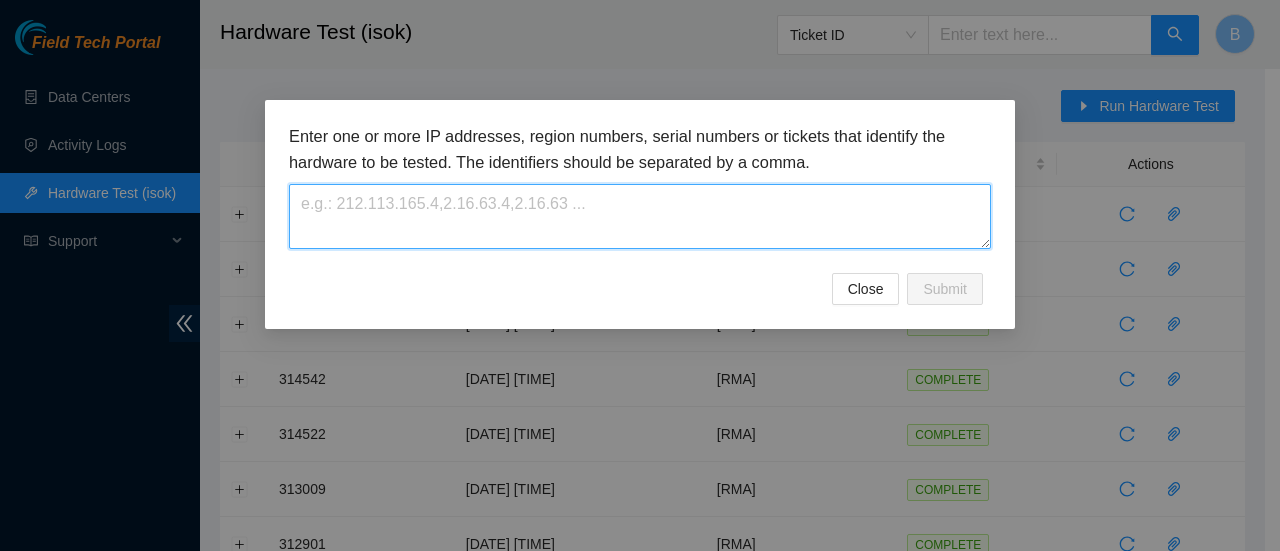 click at bounding box center (640, 216) 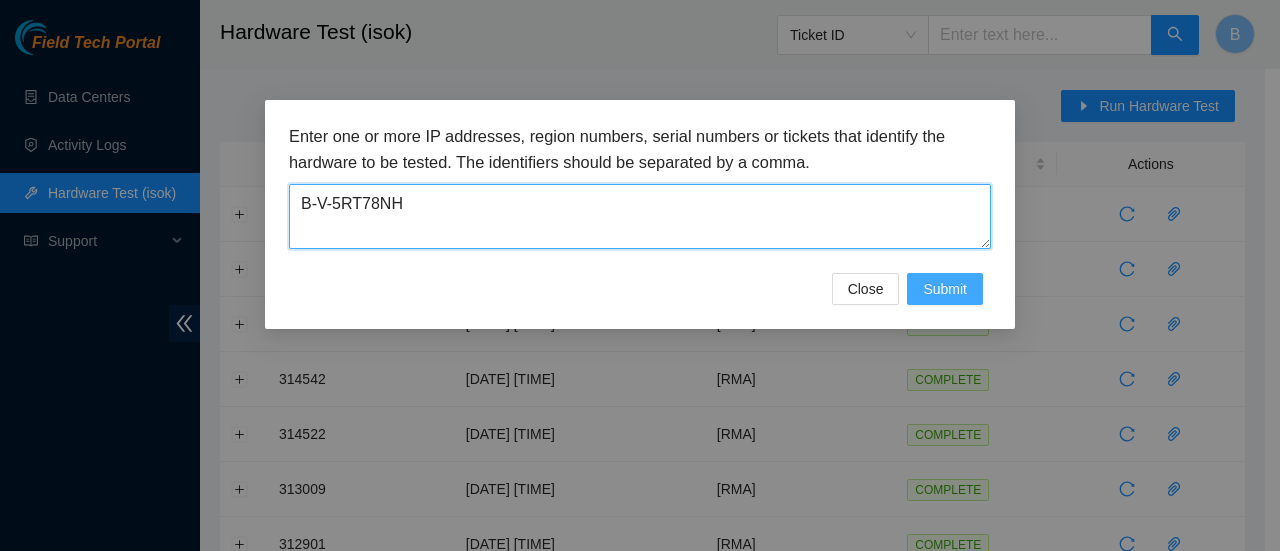 type on "B-V-5RT78NH" 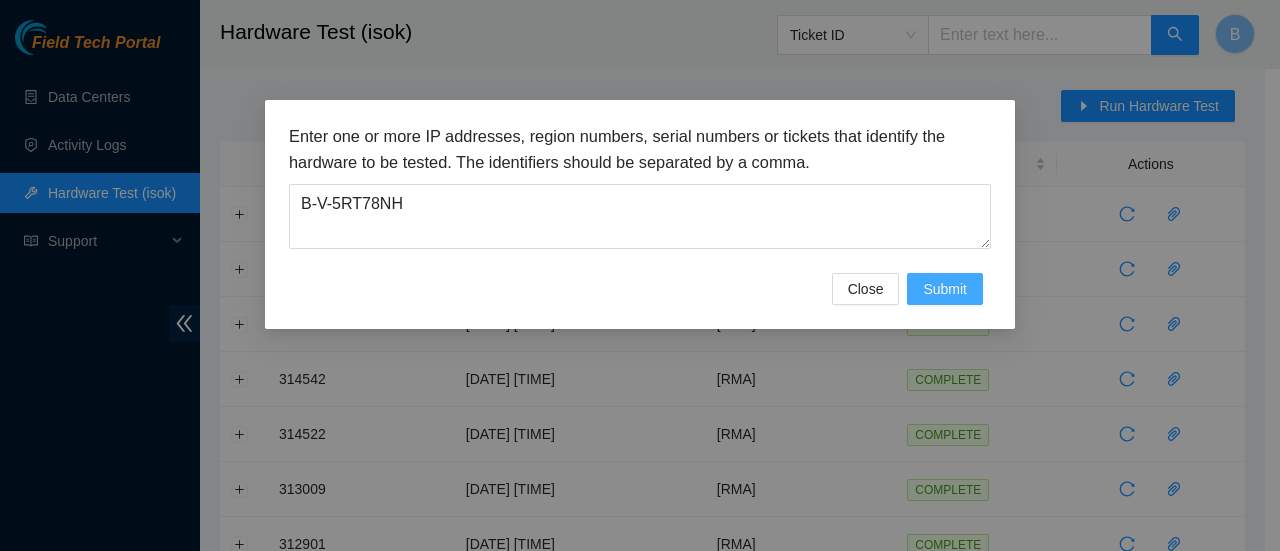 click on "Submit" at bounding box center (945, 289) 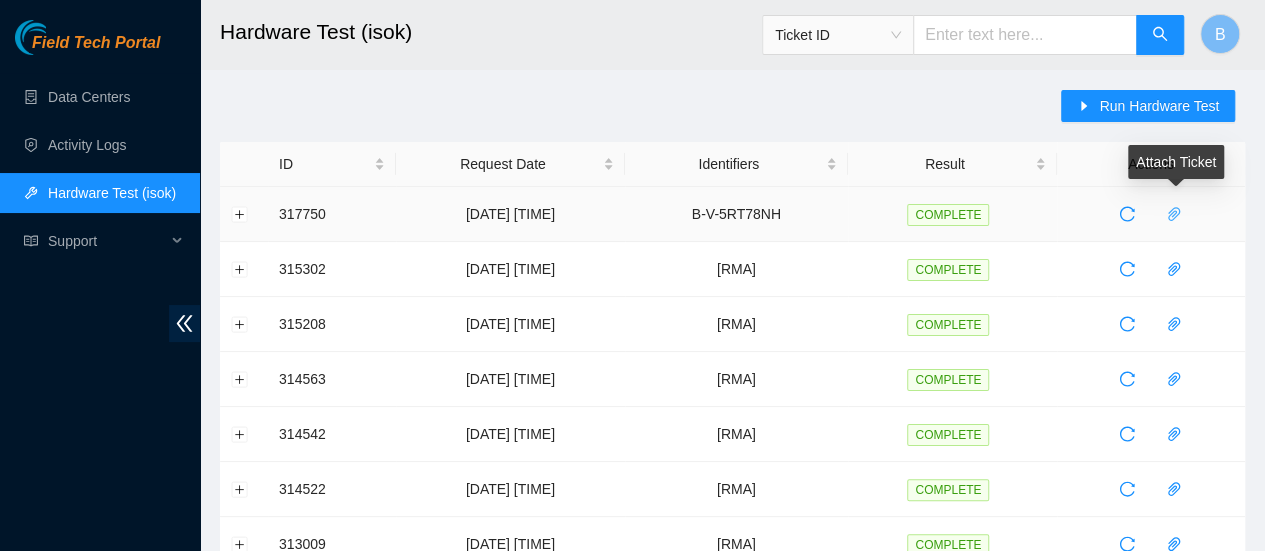 click 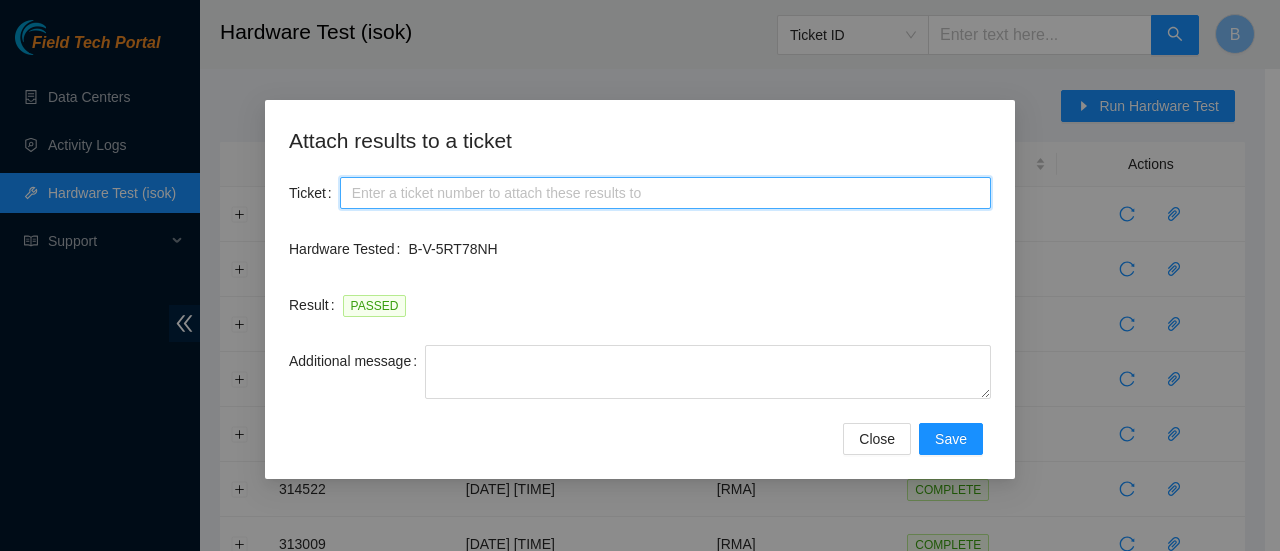 click on "Ticket" at bounding box center [665, 193] 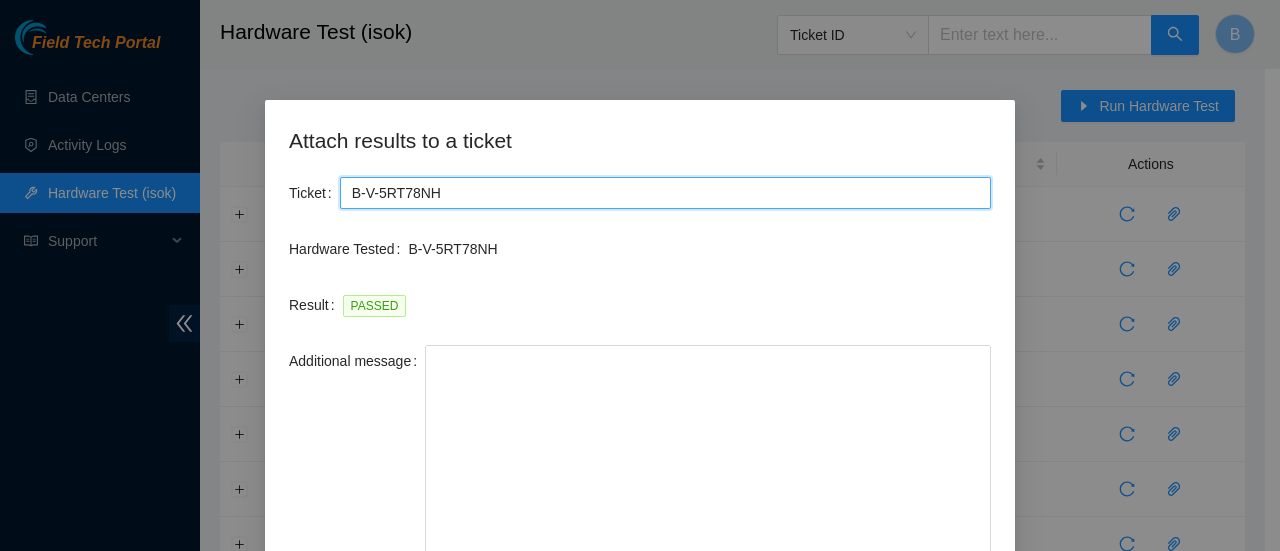 drag, startPoint x: 985, startPoint y: 393, endPoint x: 974, endPoint y: 598, distance: 205.2949 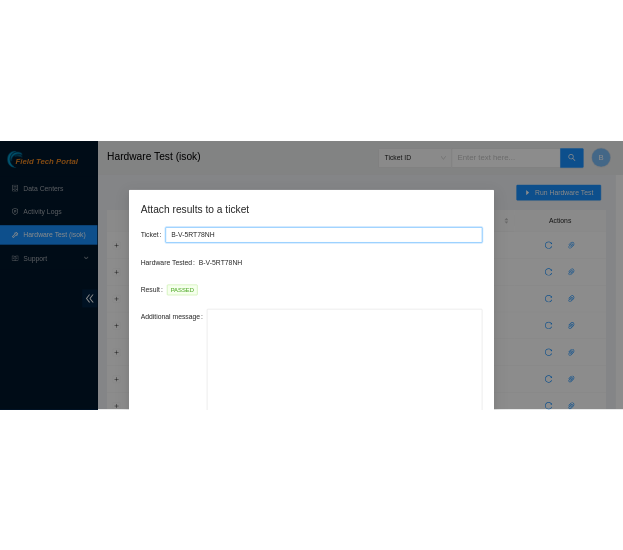 scroll, scrollTop: 156, scrollLeft: 0, axis: vertical 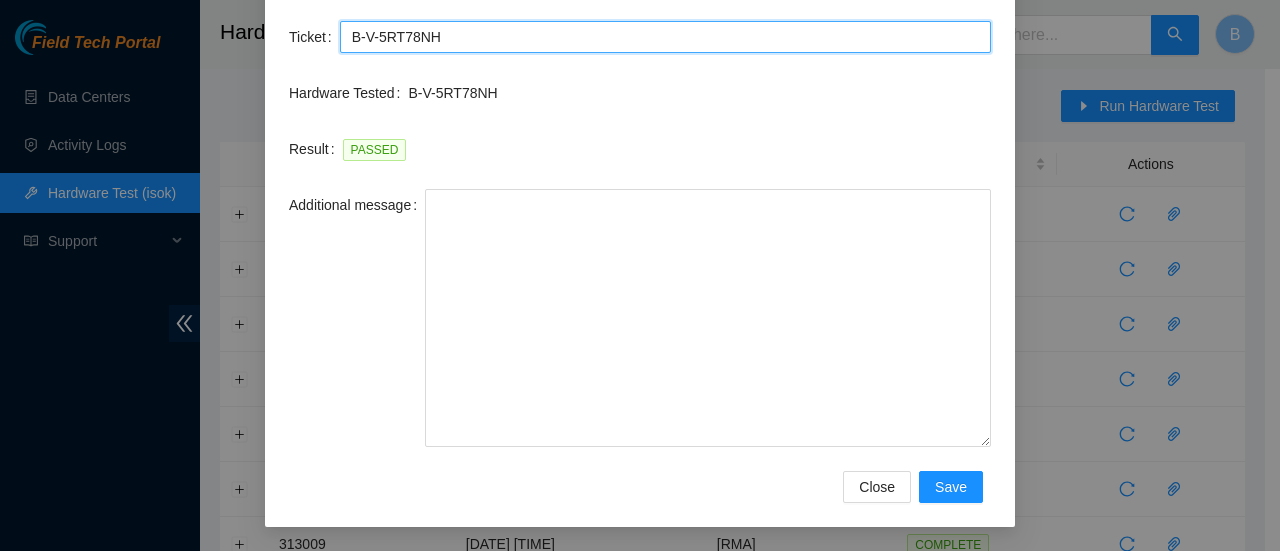 type on "B-V-5RT78NH" 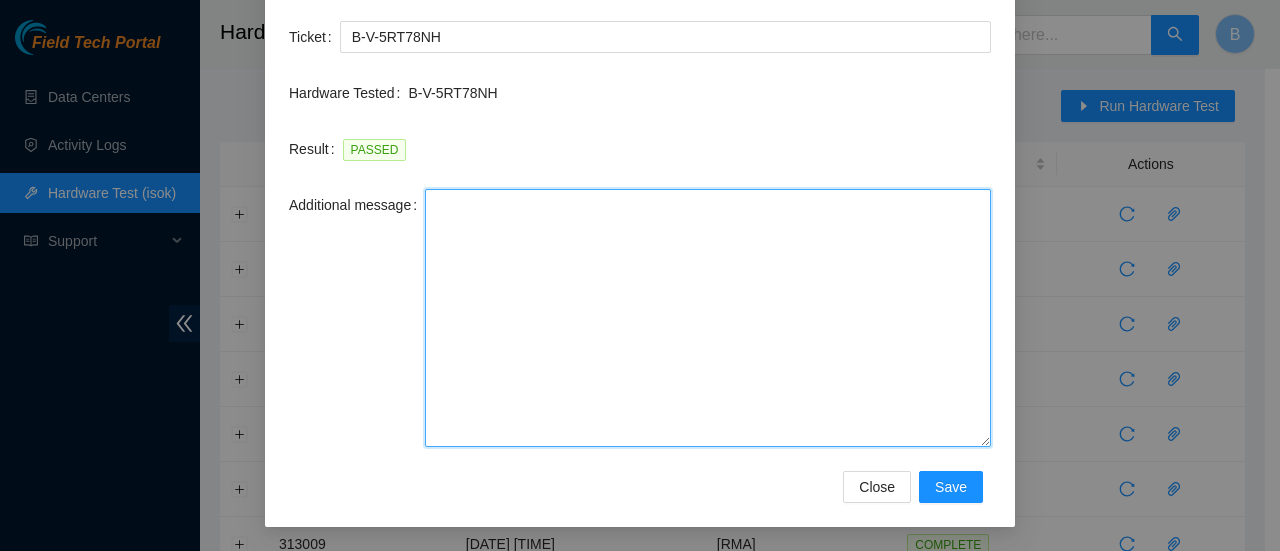 click on "Additional message" at bounding box center (708, 318) 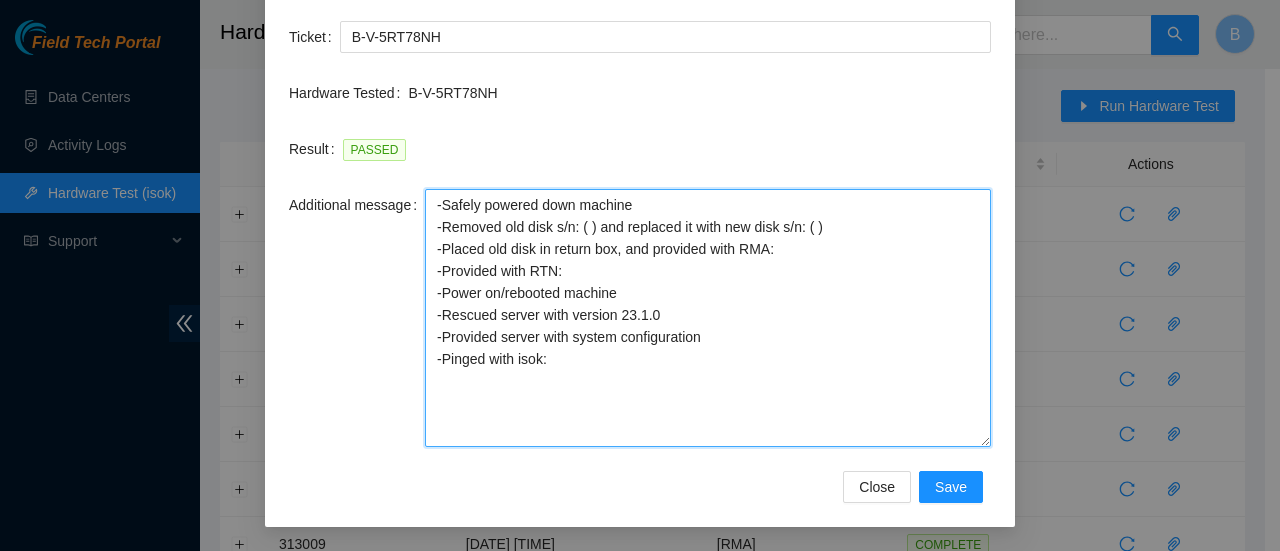 click on "-Safely powered down machine
-Removed old disk s/n: ( ) and replaced it with new disk s/n: ( )
-Placed old disk in return box, and provided with RMA:
-Provided with RTN:
-Power on/rebooted machine
-Rescued server with version 23.1.0
-Provided server with system configuration
-Pinged with isok:" at bounding box center (708, 318) 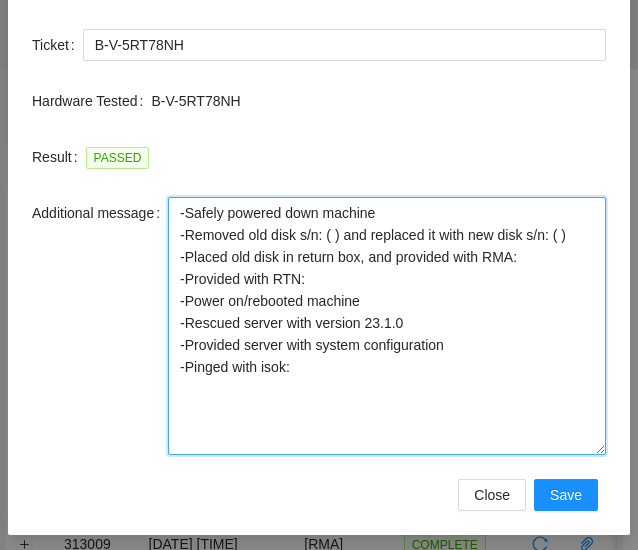 click on "-Safely powered down machine
-Removed old disk s/n: ( ) and replaced it with new disk s/n: ( )
-Placed old disk in return box, and provided with RMA:
-Provided with RTN:
-Power on/rebooted machine
-Rescued server with version 23.1.0
-Provided server with system configuration
-Pinged with isok:" at bounding box center [387, 326] 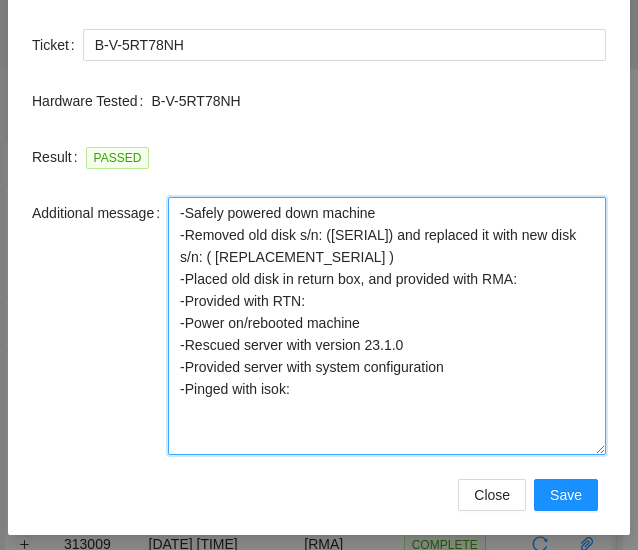 click on "-Safely powered down machine
-Removed old disk s/n: (WJG0E1JH) and replaced it with new disk s/n: ( )
-Placed old disk in return box, and provided with RMA:
-Provided with RTN:
-Power on/rebooted machine
-Rescued server with version 23.1.0
-Provided server with system configuration
-Pinged with isok:" at bounding box center [387, 326] 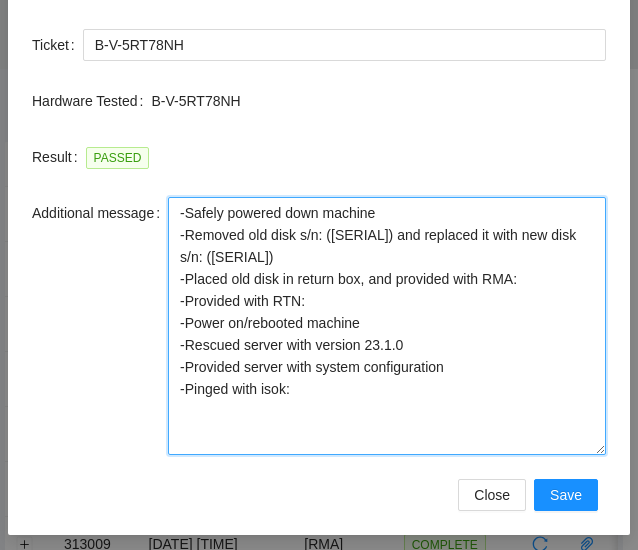click on "-Safely powered down machine
-Removed old disk s/n: (WJG0E1JH) and replaced it with new disk s/n: (WCC137PLZVXH)
-Placed old disk in return box, and provided with RMA:
-Provided with RTN:
-Power on/rebooted machine
-Rescued server with version 23.1.0
-Provided server with system configuration
-Pinged with isok:" at bounding box center (387, 326) 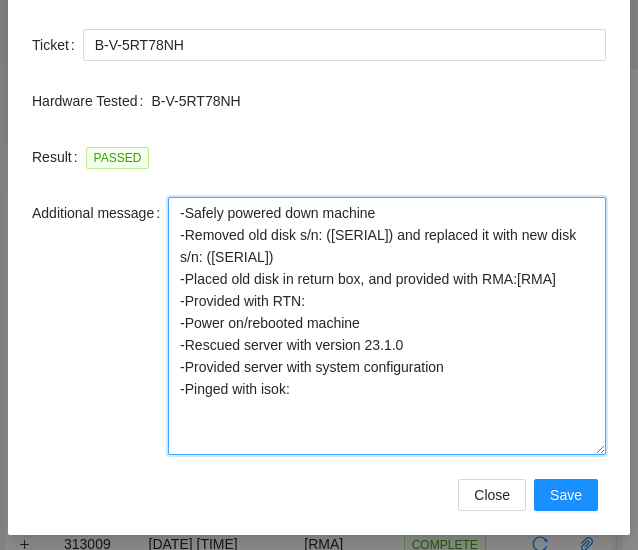 click on "-Safely powered down machine
-Removed old disk s/n: (WJG0E1JH) and replaced it with new disk s/n: (WCC137PLZVXH)
-Placed old disk in return box, and provided with RMA:B-V-5RTLKW3
-Provided with RTN:
-Power on/rebooted machine
-Rescued server with version 23.1.0
-Provided server with system configuration
-Pinged with isok:" at bounding box center [387, 326] 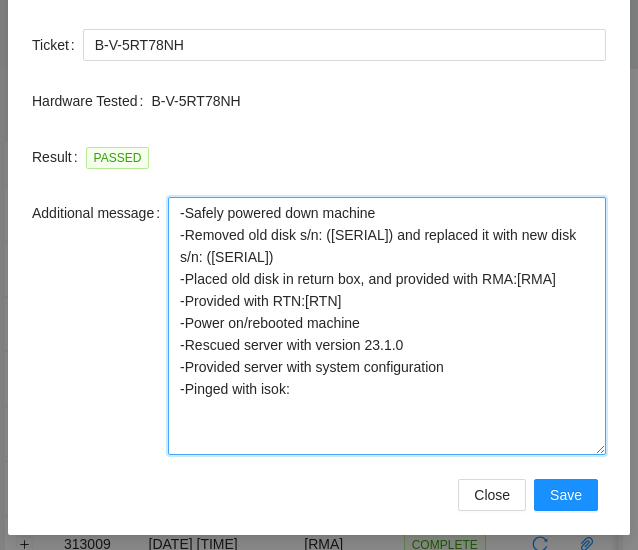 click on "-Safely powered down machine
-Removed old disk s/n: (WJG0E1JH) and replaced it with new disk s/n: (WCC137PLZVXH)
-Placed old disk in return box, and provided with RMA:B-V-5RTLKW3
-Provided with RTN:463470037180
-Power on/rebooted machine
-Rescued server with version 23.1.0
-Provided server with system configuration
-Pinged with isok:" at bounding box center (387, 326) 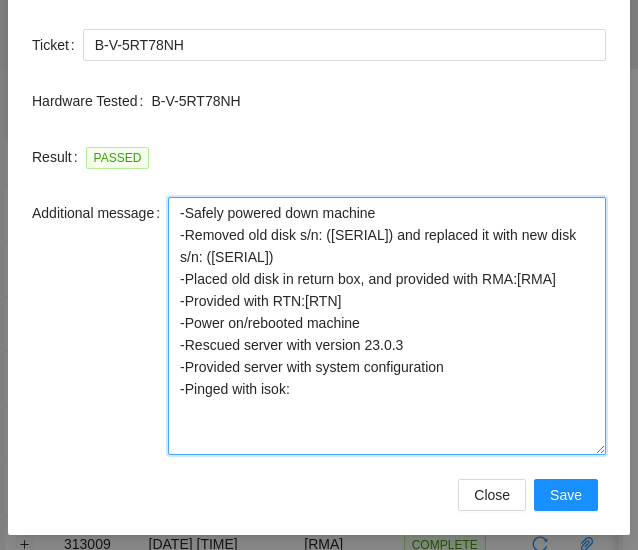 click on "-Safely powered down machine
-Removed old disk s/n: (WJG0E1JH) and replaced it with new disk s/n: (WCC137PLZVXH)
-Placed old disk in return box, and provided with RMA:B-V-5RTLKW3
-Provided with RTN:463470037180
-Power on/rebooted machine
-Rescued server with version 23.0.3
-Provided server with system configuration
-Pinged with isok:" at bounding box center [387, 326] 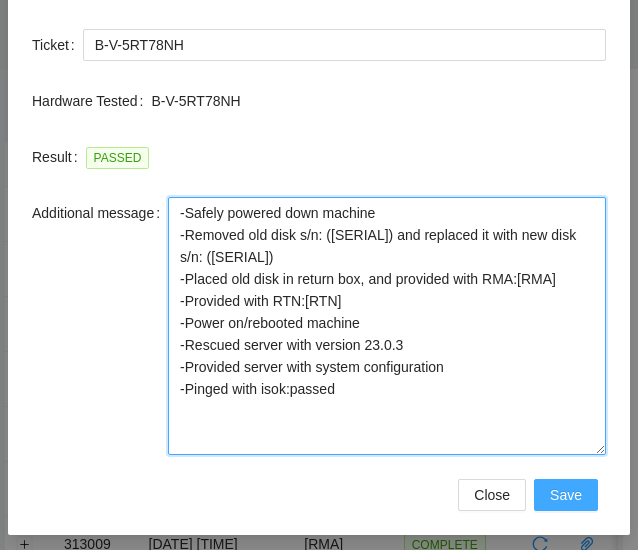 type on "-Safely powered down machine
-Removed old disk s/n: ([SERIAL]) and replaced it with new disk s/n: ([SERIAL])
-Placed old disk in return box, and provided with RMA:[RMA]
-Provided with RTN:[RTN]
-Power on/rebooted machine
-Rescued server with version 23.0.3
-Provided server with system configuration
-Pinged with isok:passed" 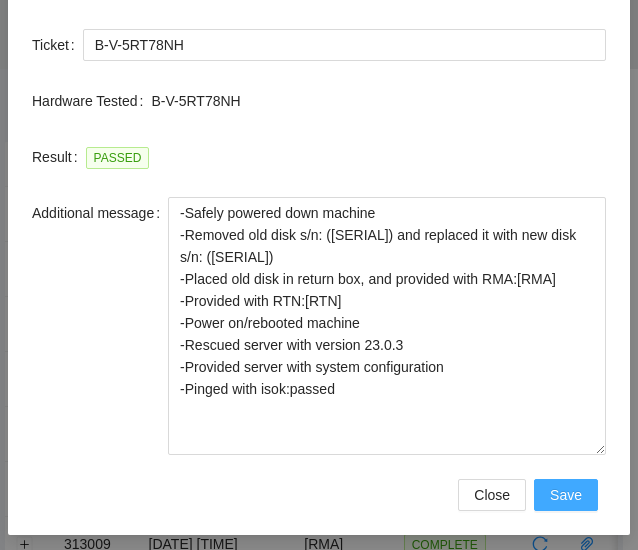 click on "Save" at bounding box center [566, 495] 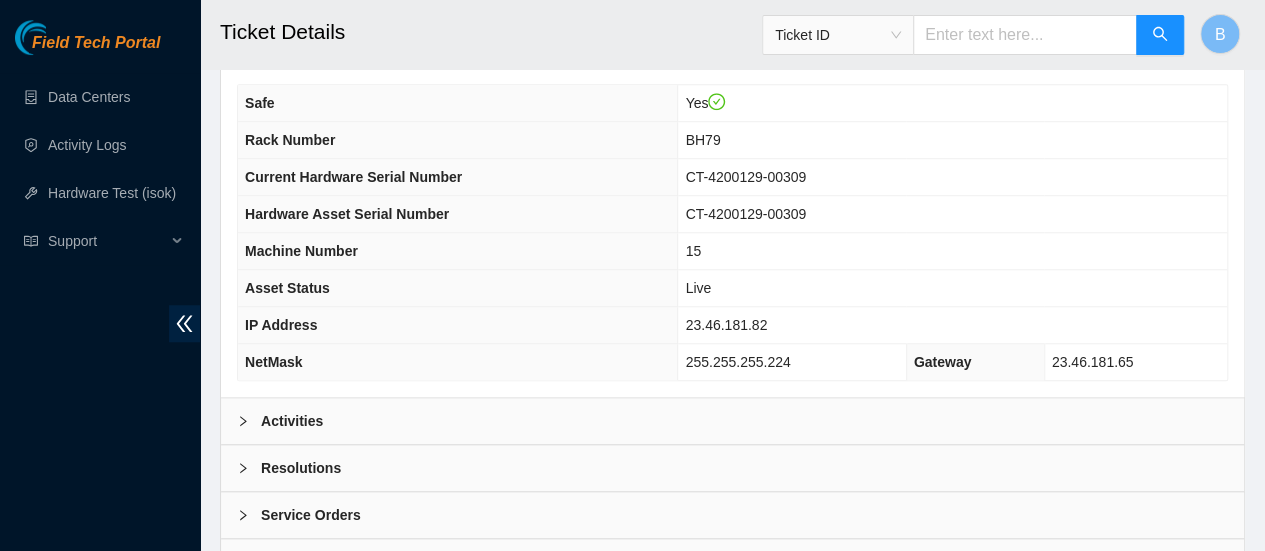 scroll, scrollTop: 817, scrollLeft: 0, axis: vertical 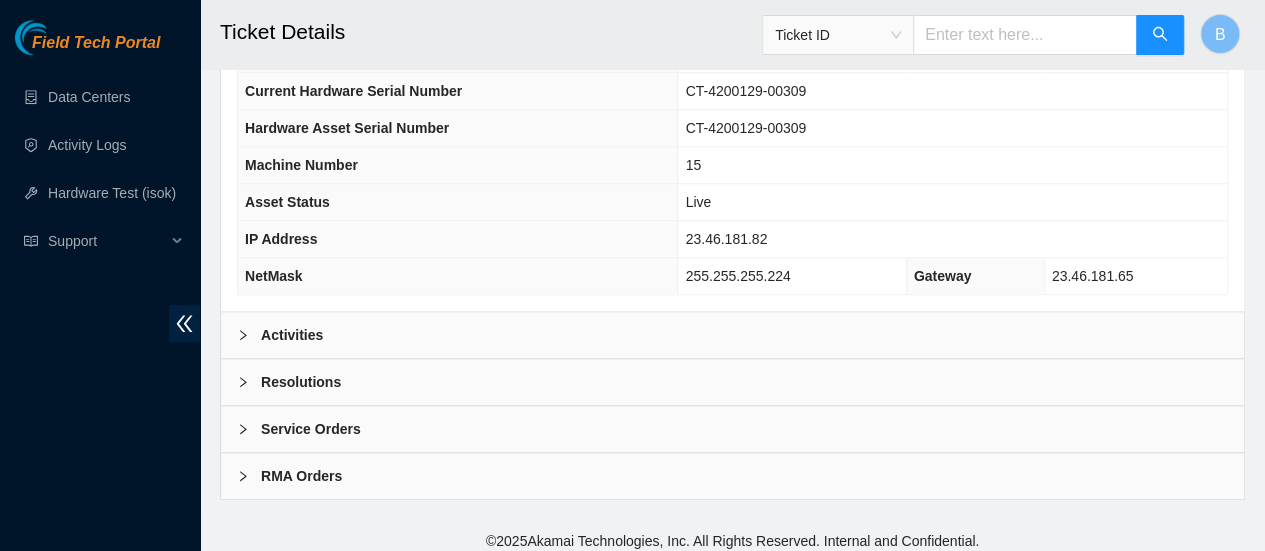 click at bounding box center [249, 382] 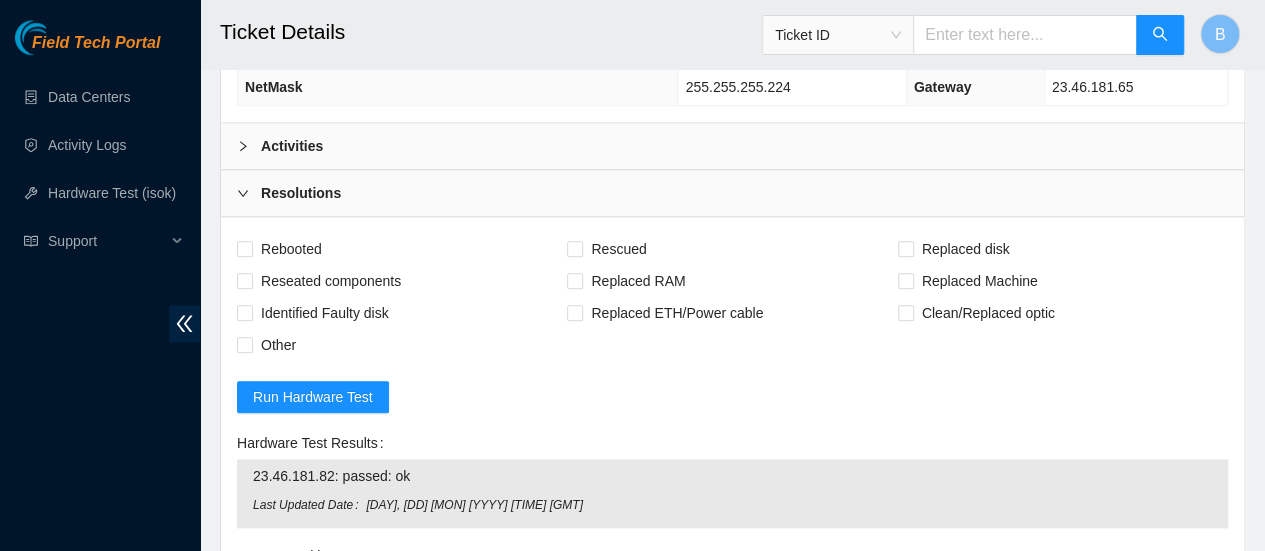 scroll, scrollTop: 1014, scrollLeft: 0, axis: vertical 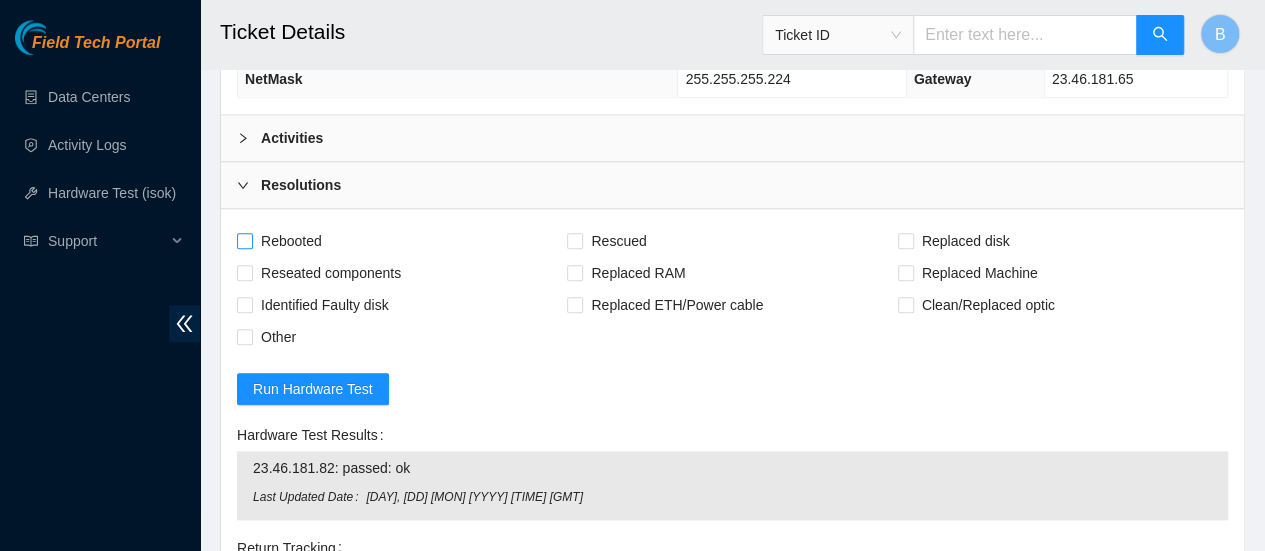 click at bounding box center (245, 241) 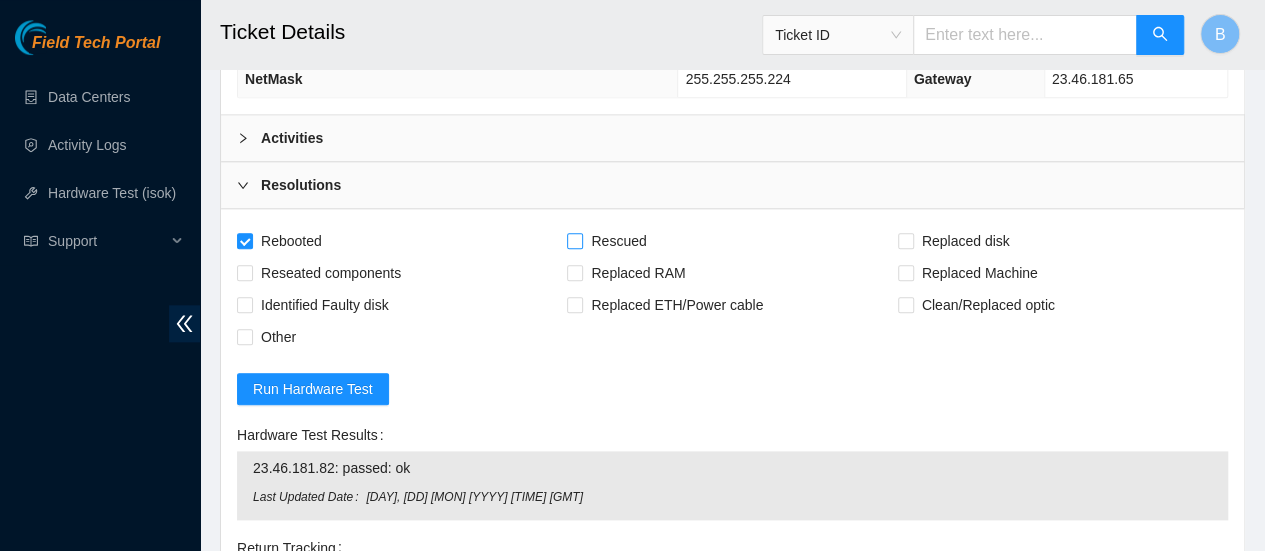 click on "Rescued" at bounding box center (574, 240) 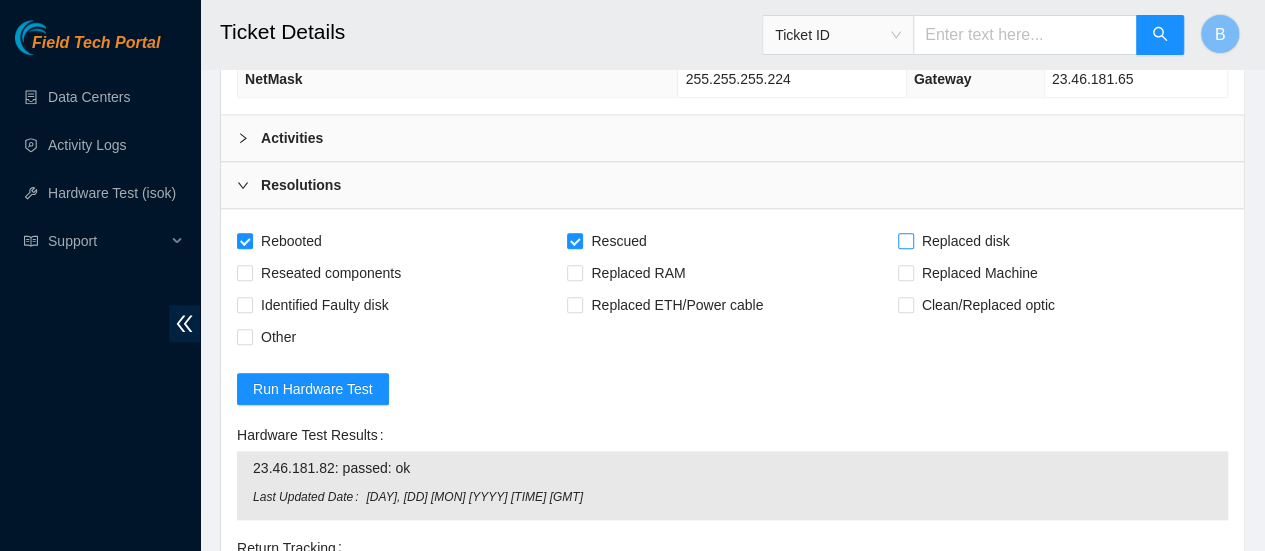 click at bounding box center (906, 241) 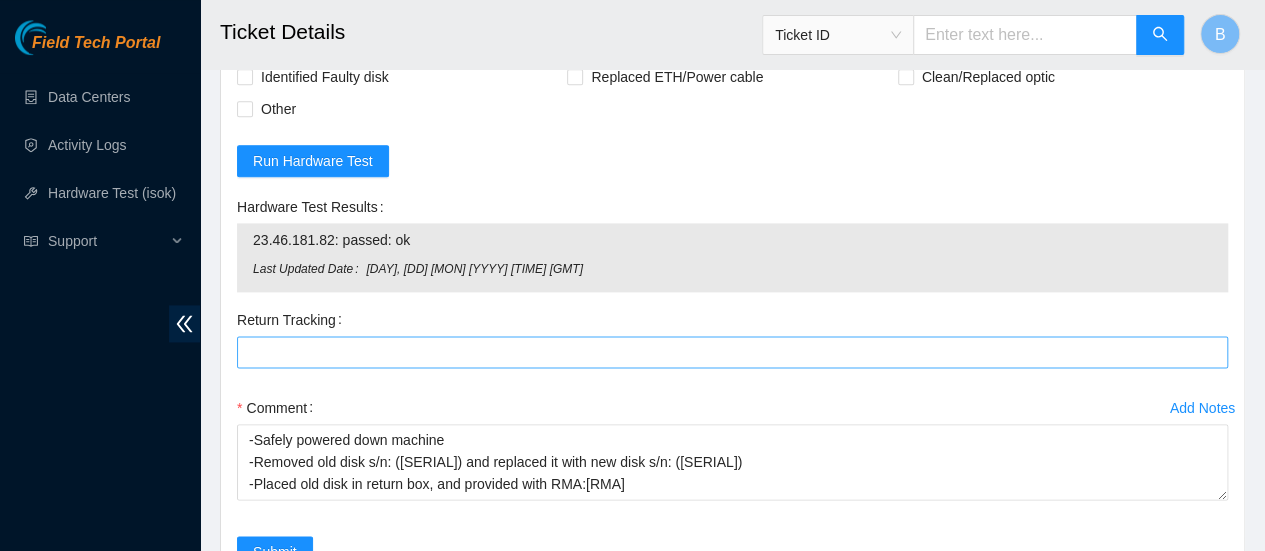 scroll, scrollTop: 1243, scrollLeft: 0, axis: vertical 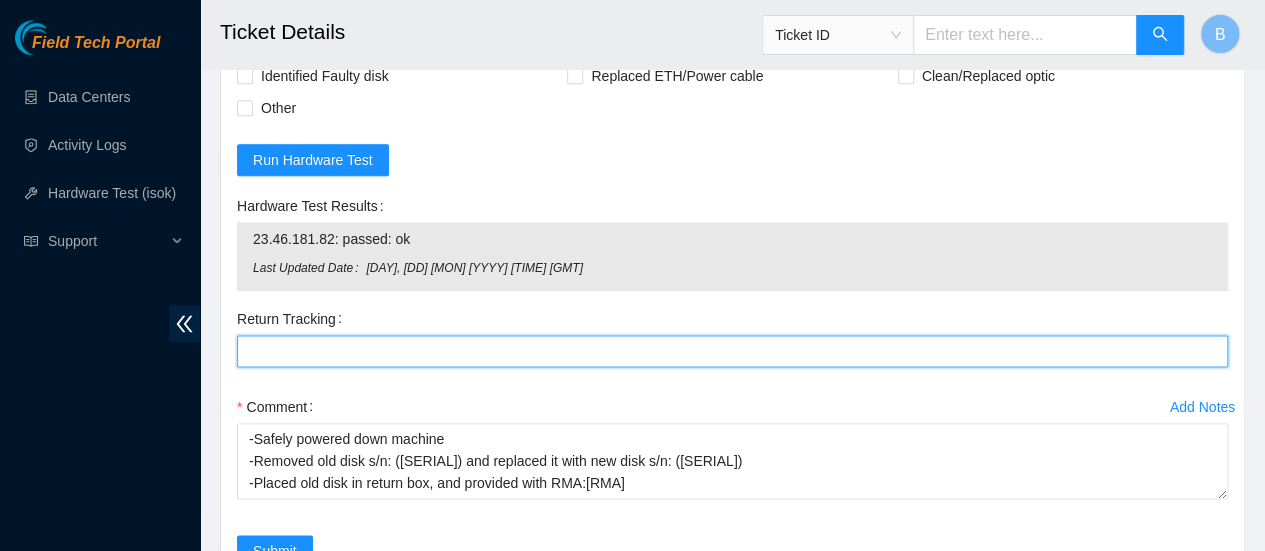 click on "Return Tracking" at bounding box center (732, 351) 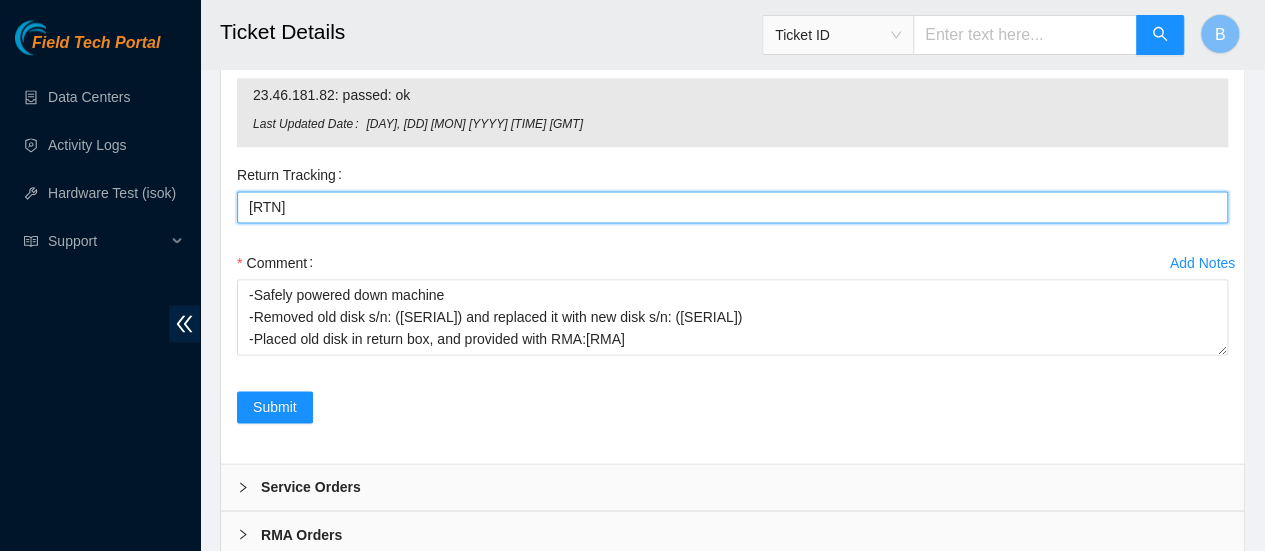 scroll, scrollTop: 1388, scrollLeft: 0, axis: vertical 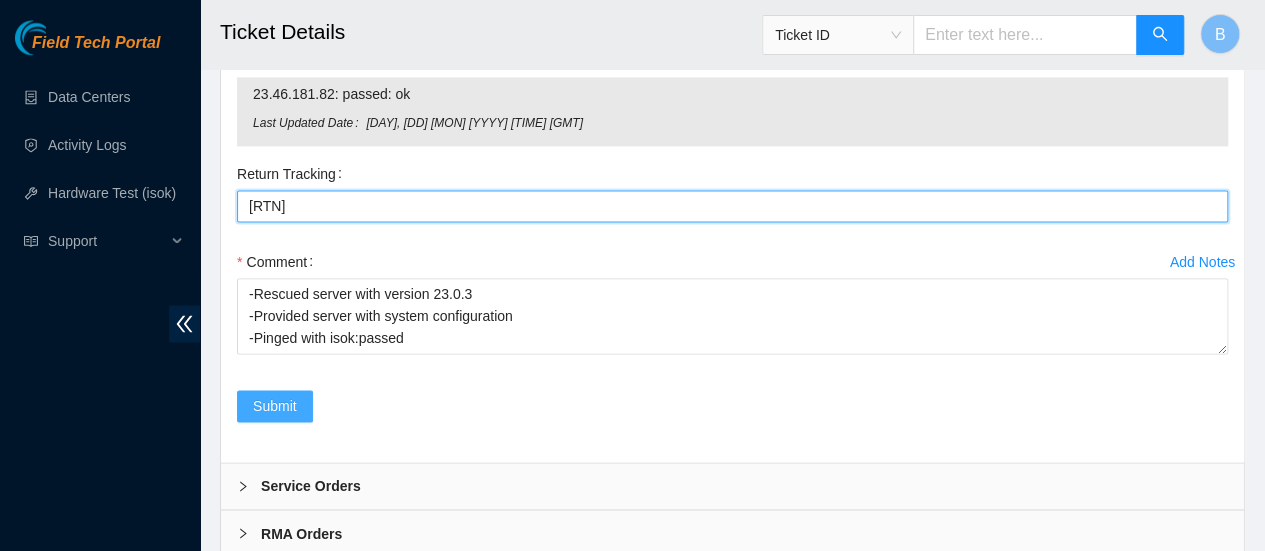 type on "[RTN]" 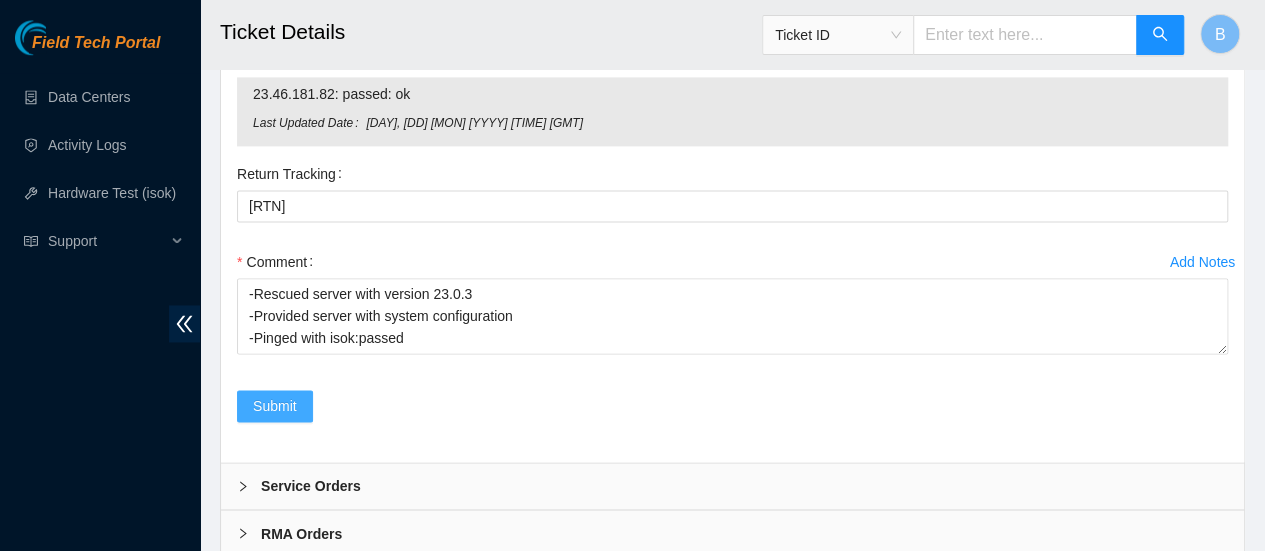 click on "Submit" at bounding box center (275, 406) 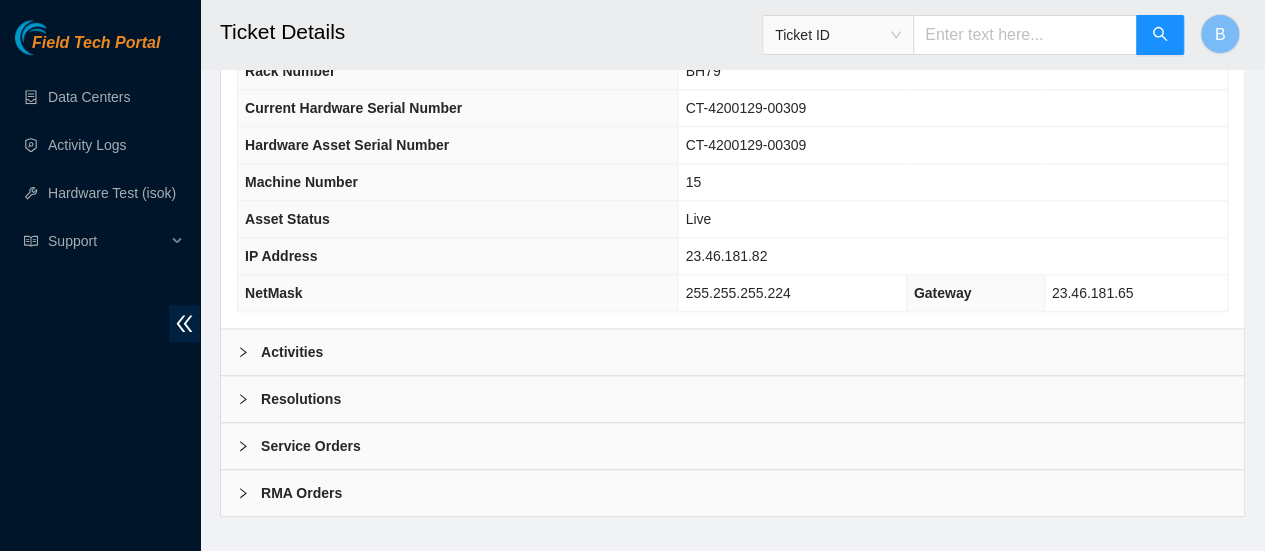 scroll, scrollTop: 803, scrollLeft: 0, axis: vertical 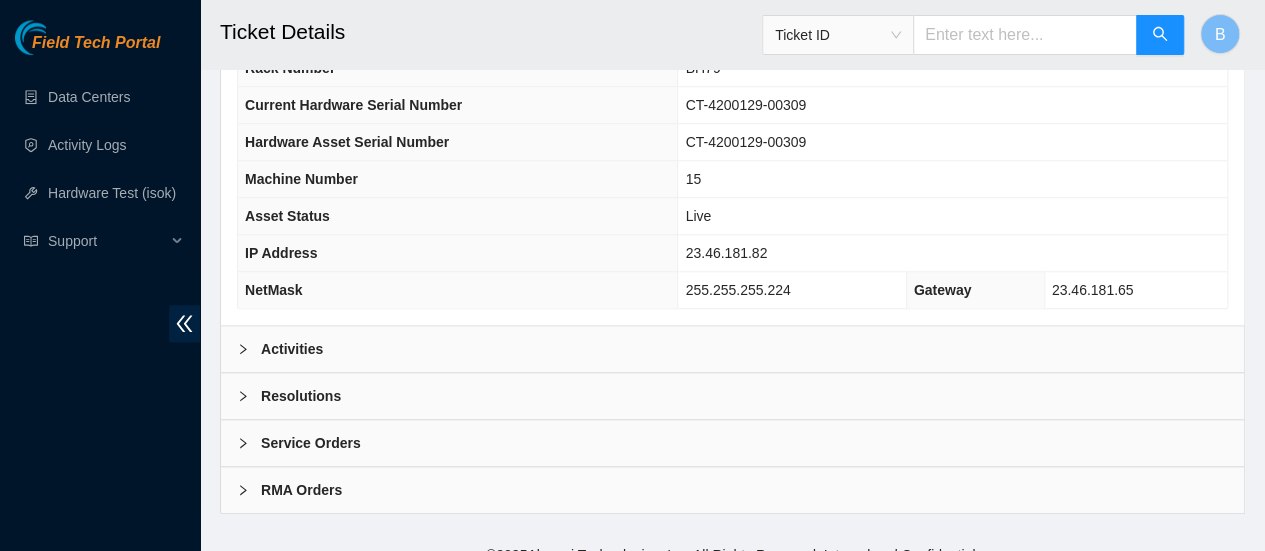 click on "Resolutions" at bounding box center (301, 396) 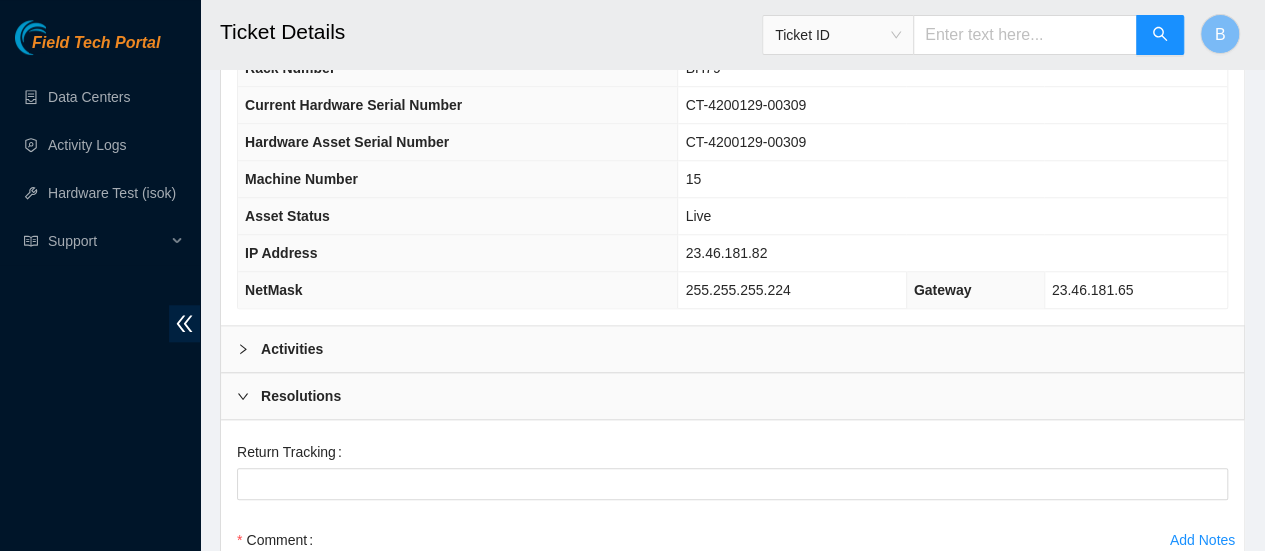 scroll, scrollTop: 829, scrollLeft: 0, axis: vertical 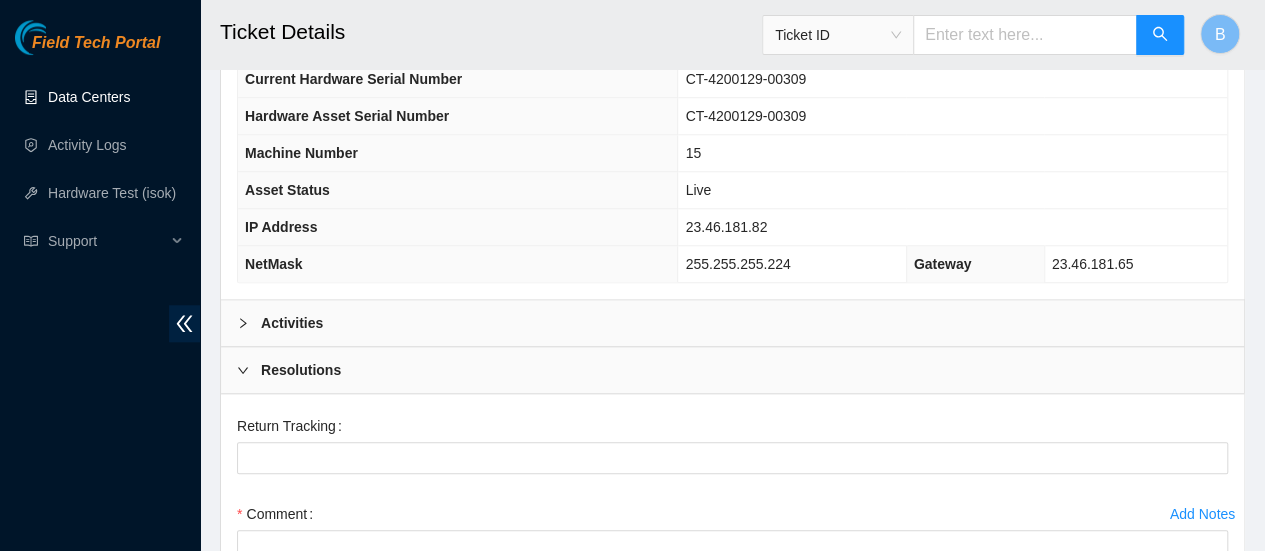 click on "Data Centers" at bounding box center [89, 97] 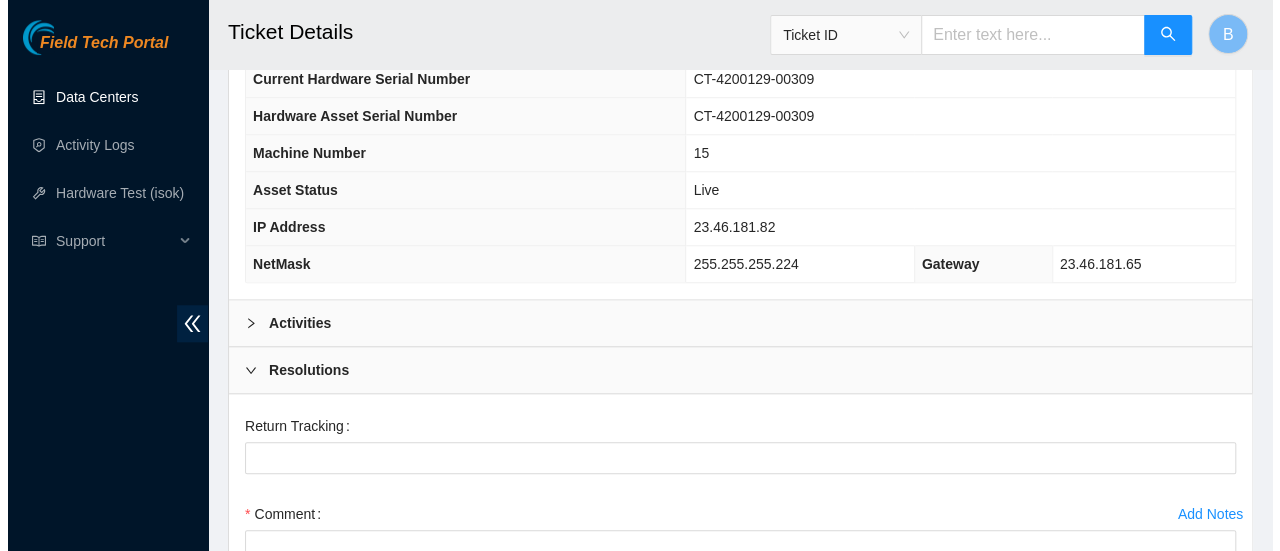 scroll, scrollTop: 0, scrollLeft: 0, axis: both 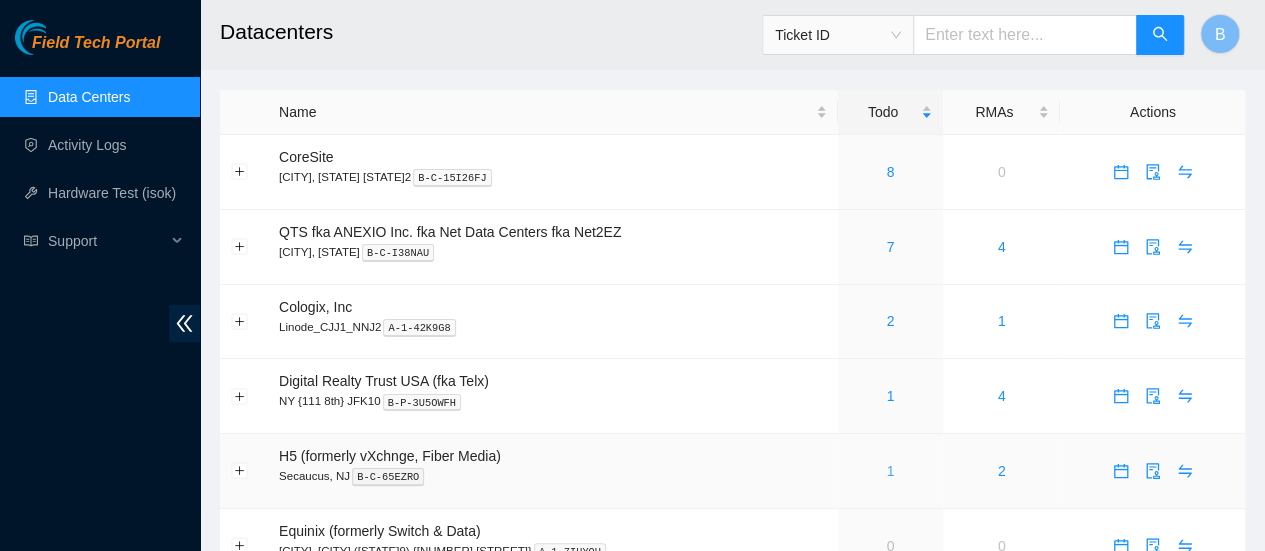 click on "1" at bounding box center [890, 471] 